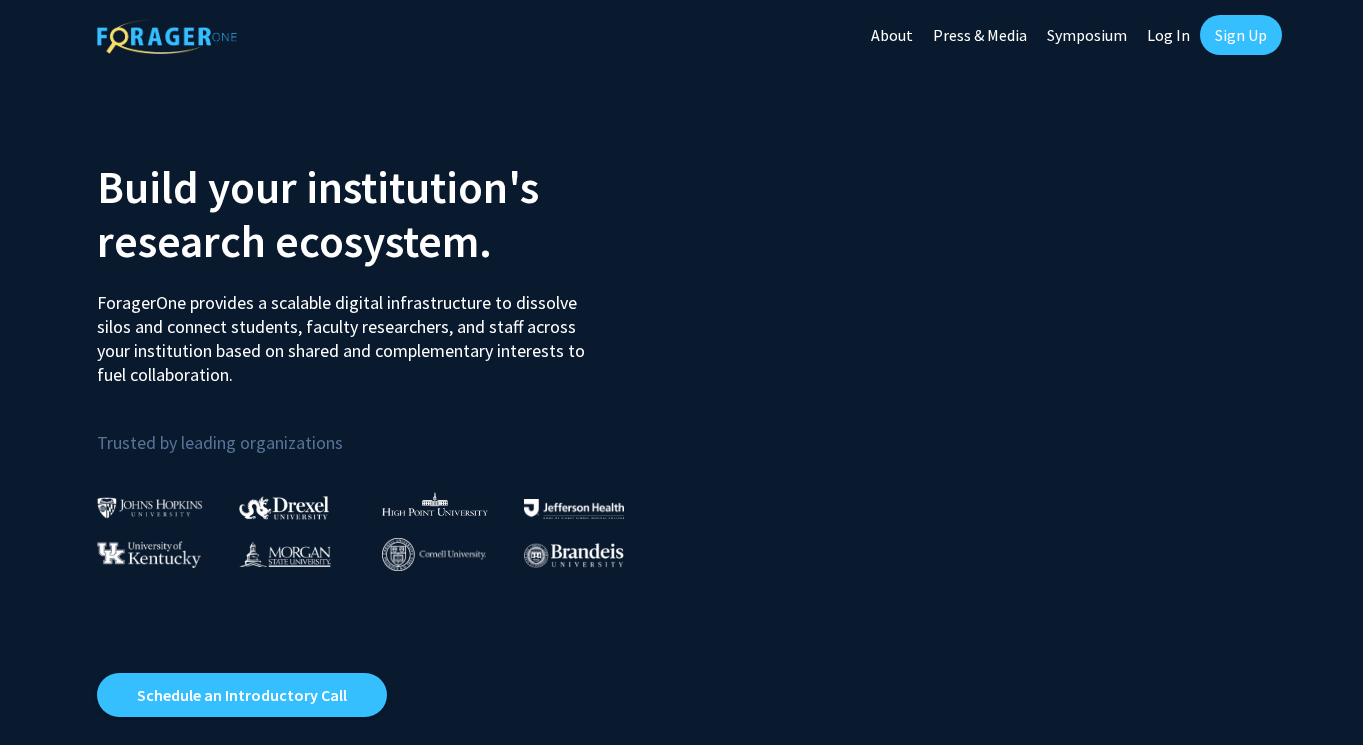 scroll, scrollTop: 0, scrollLeft: 0, axis: both 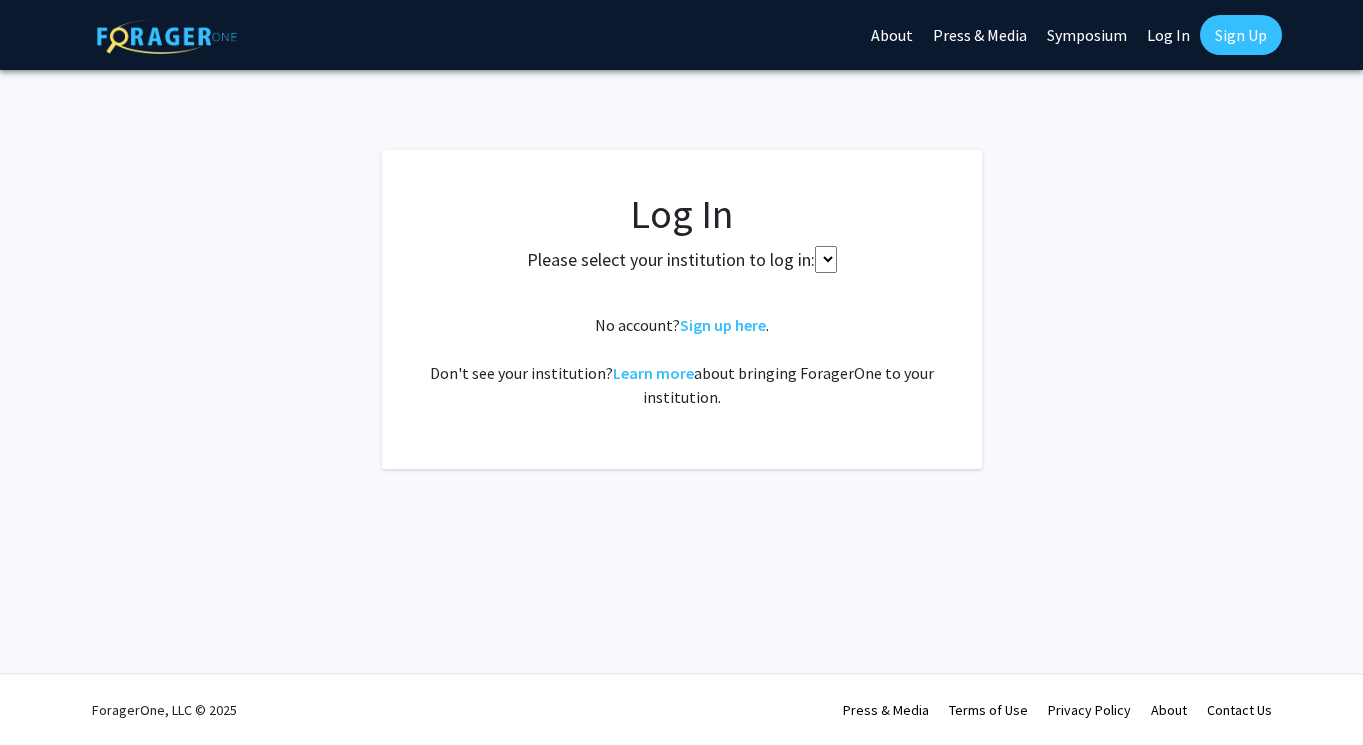 select 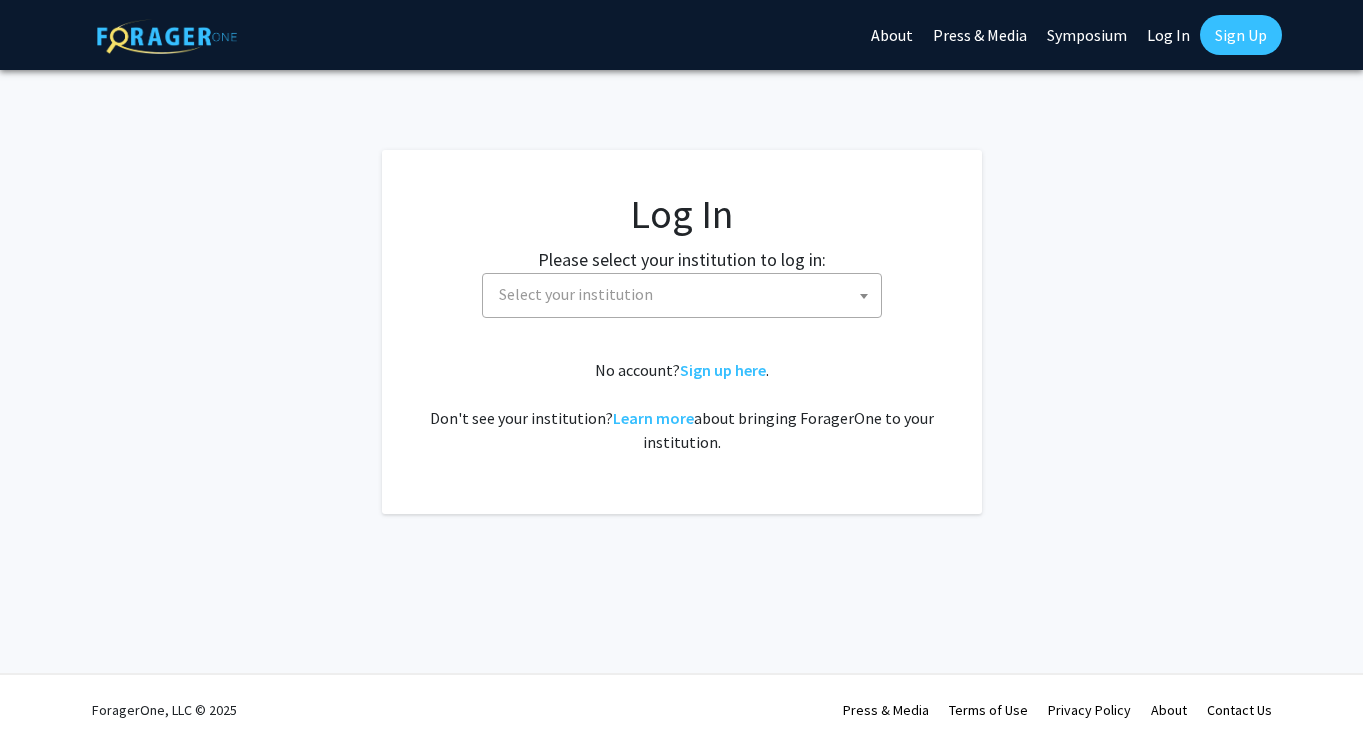 click on "Select your institution" at bounding box center [686, 294] 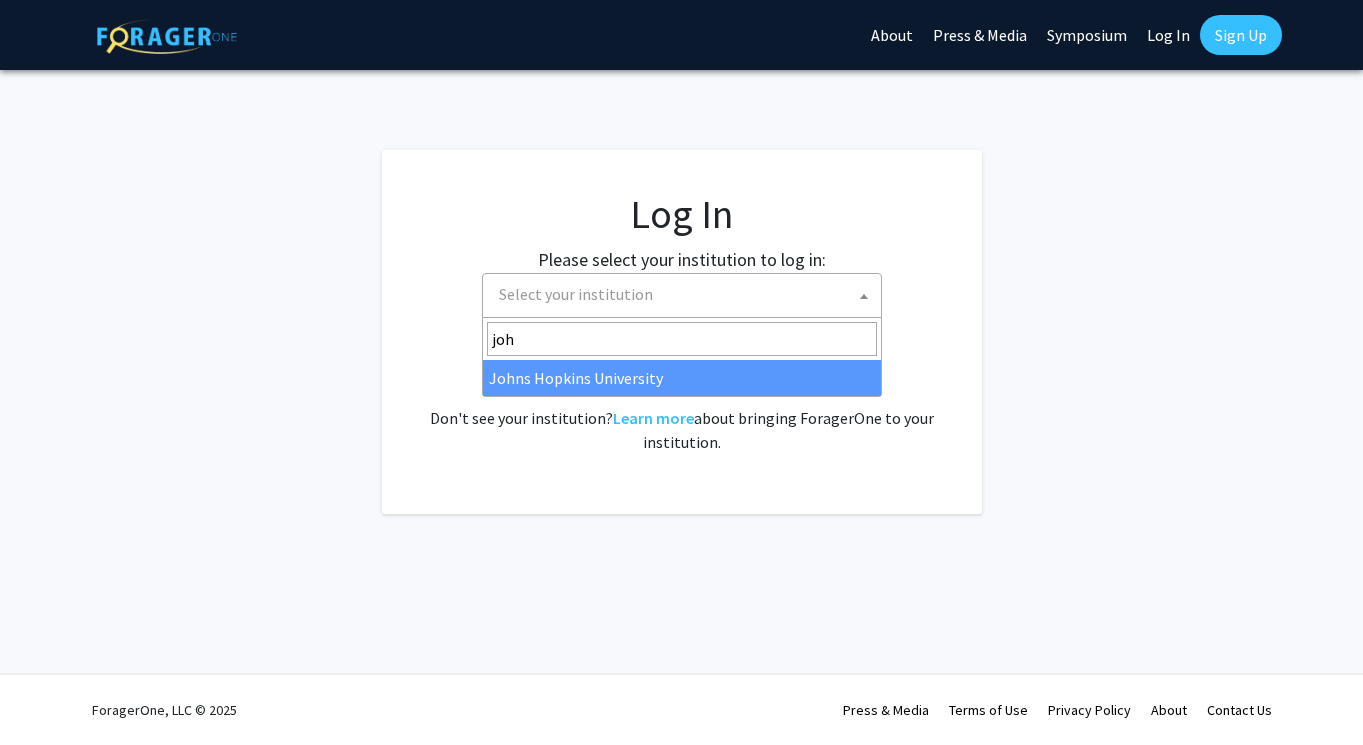 type on "john" 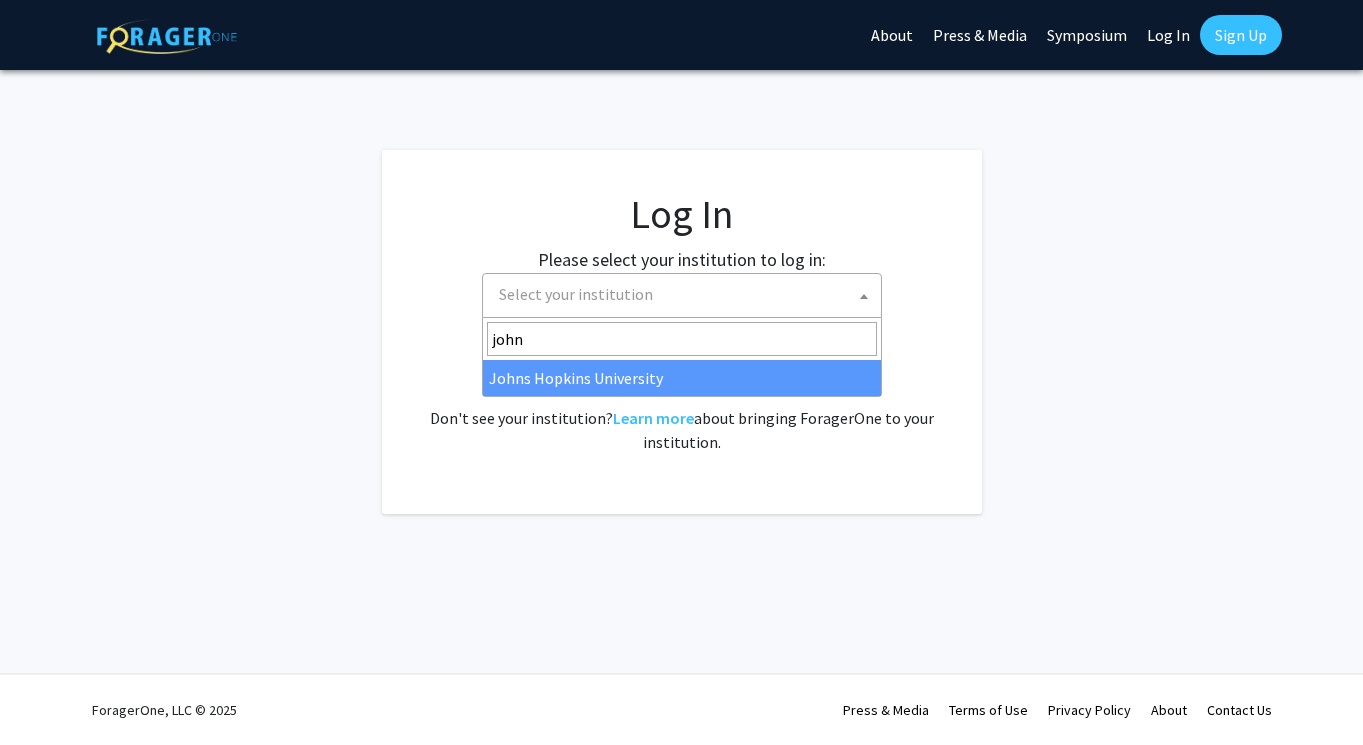 select on "1" 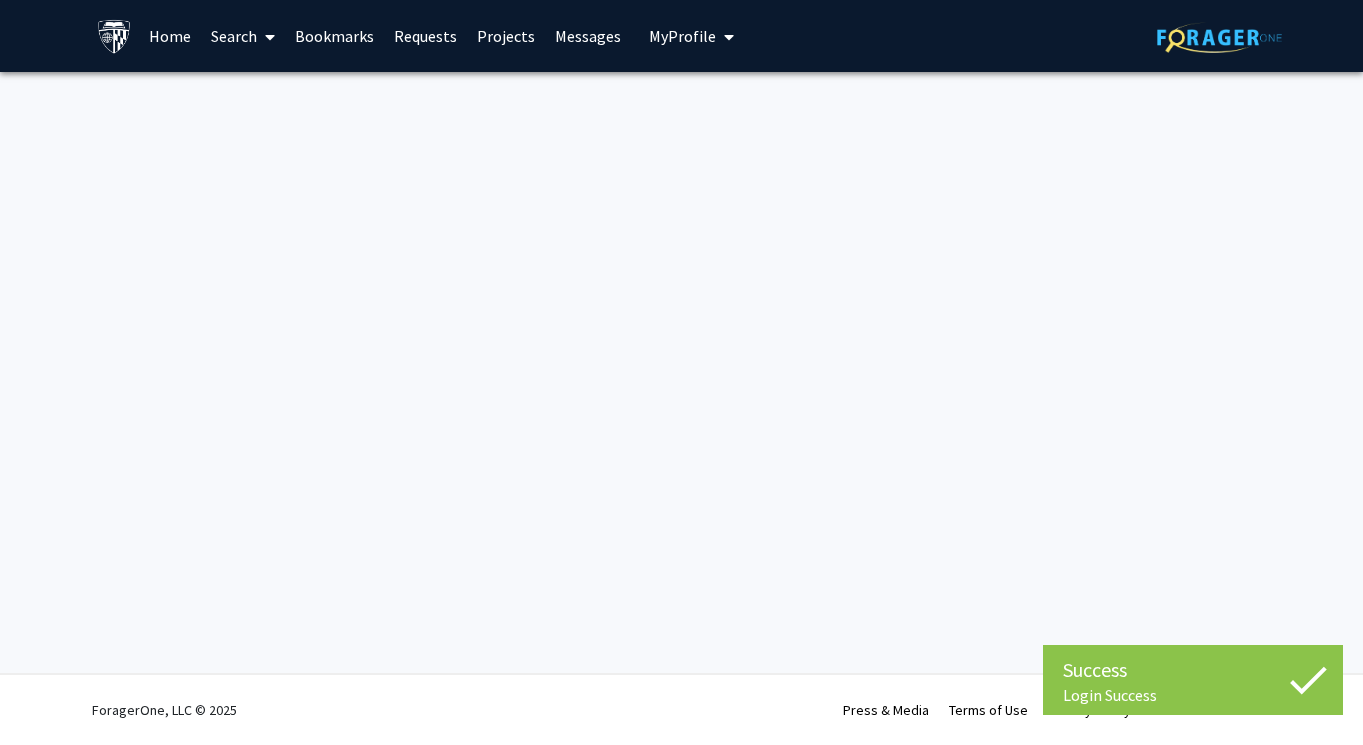 scroll, scrollTop: 0, scrollLeft: 0, axis: both 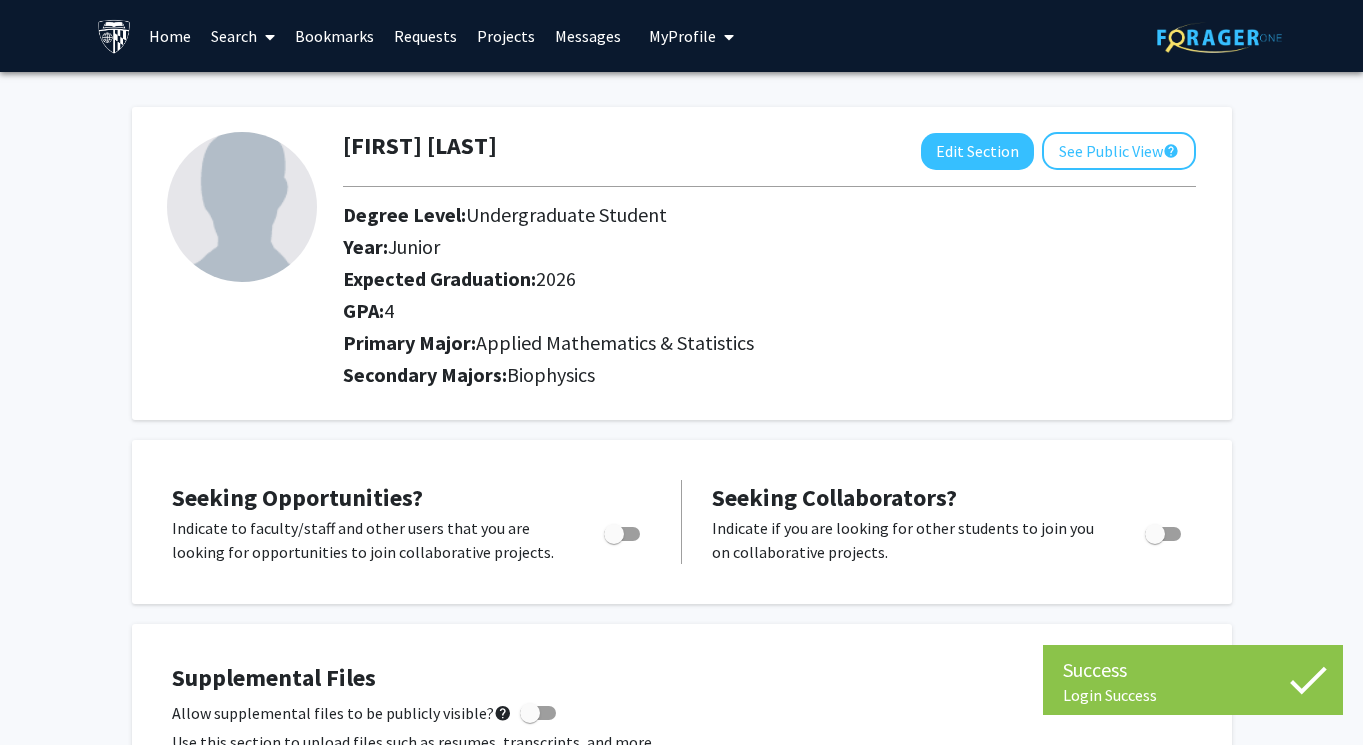 click on "Home" at bounding box center [170, 36] 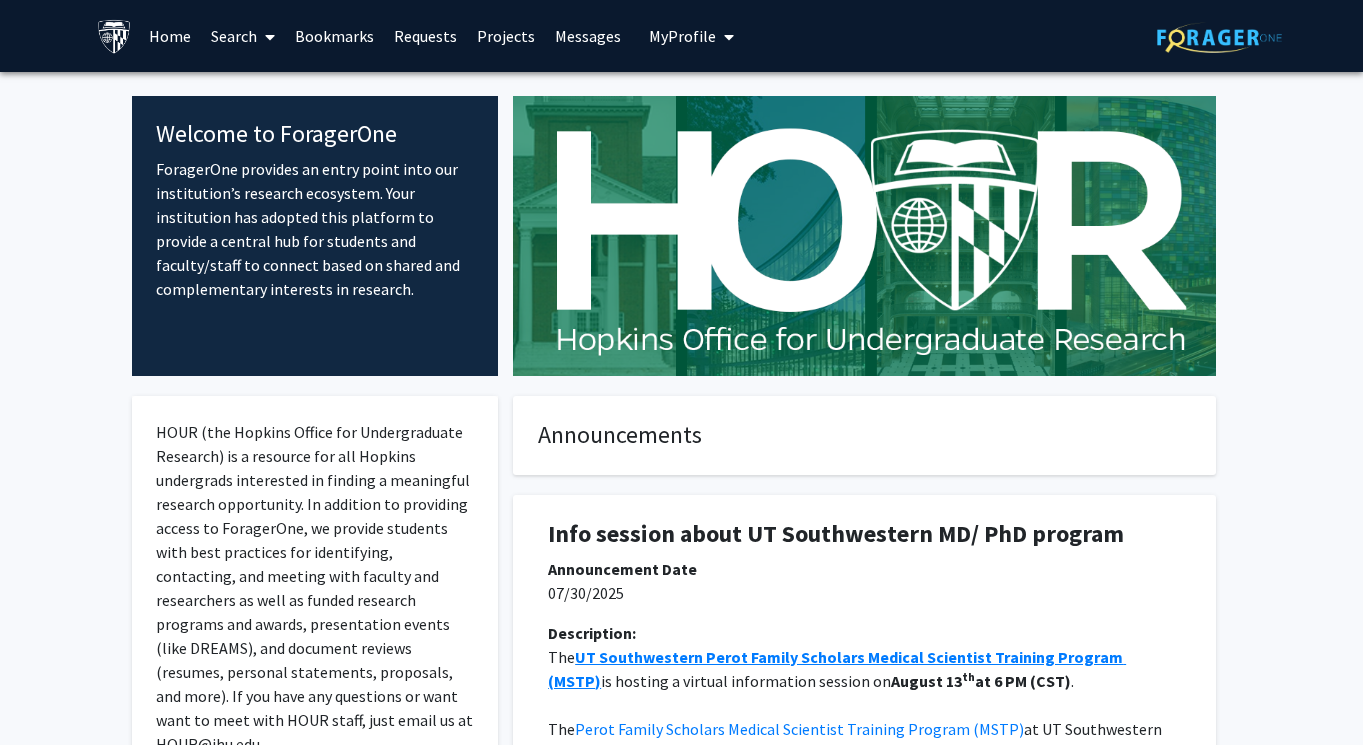 click on "Search" at bounding box center [243, 36] 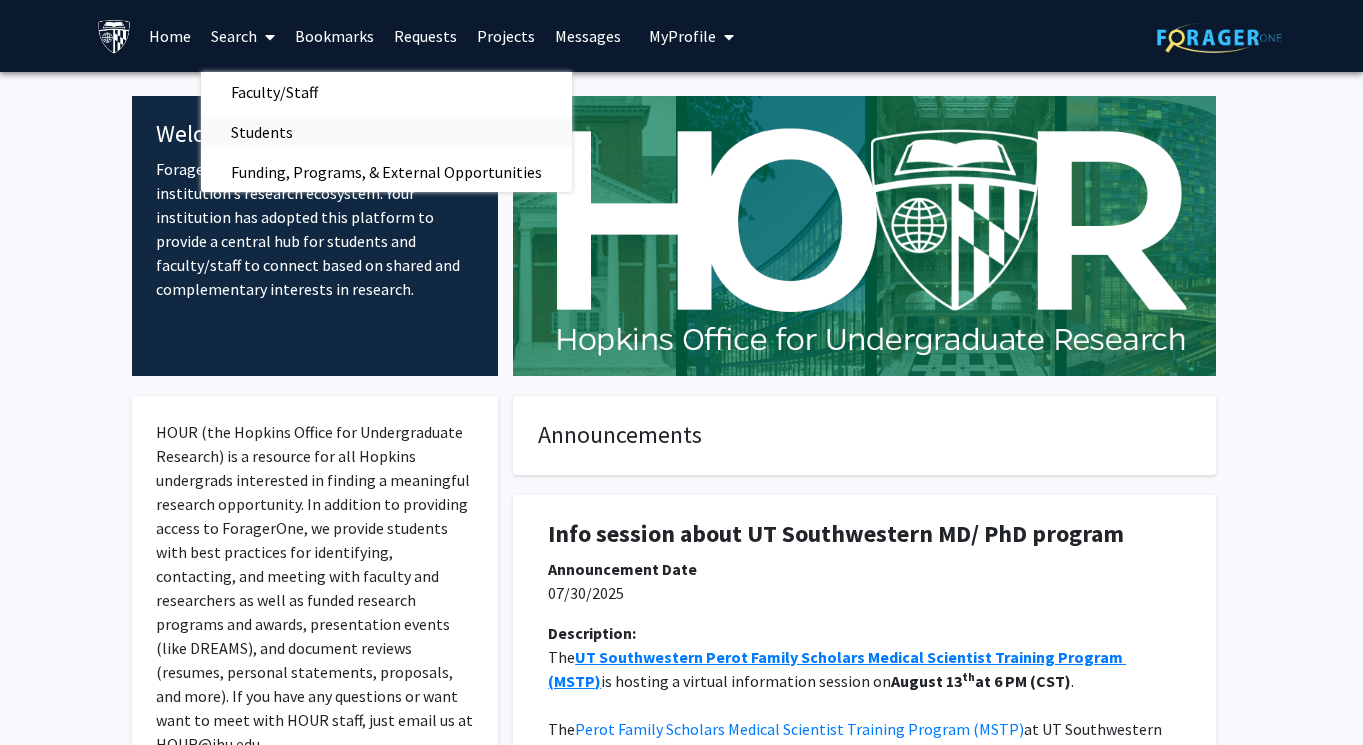 click on "Students" at bounding box center (262, 132) 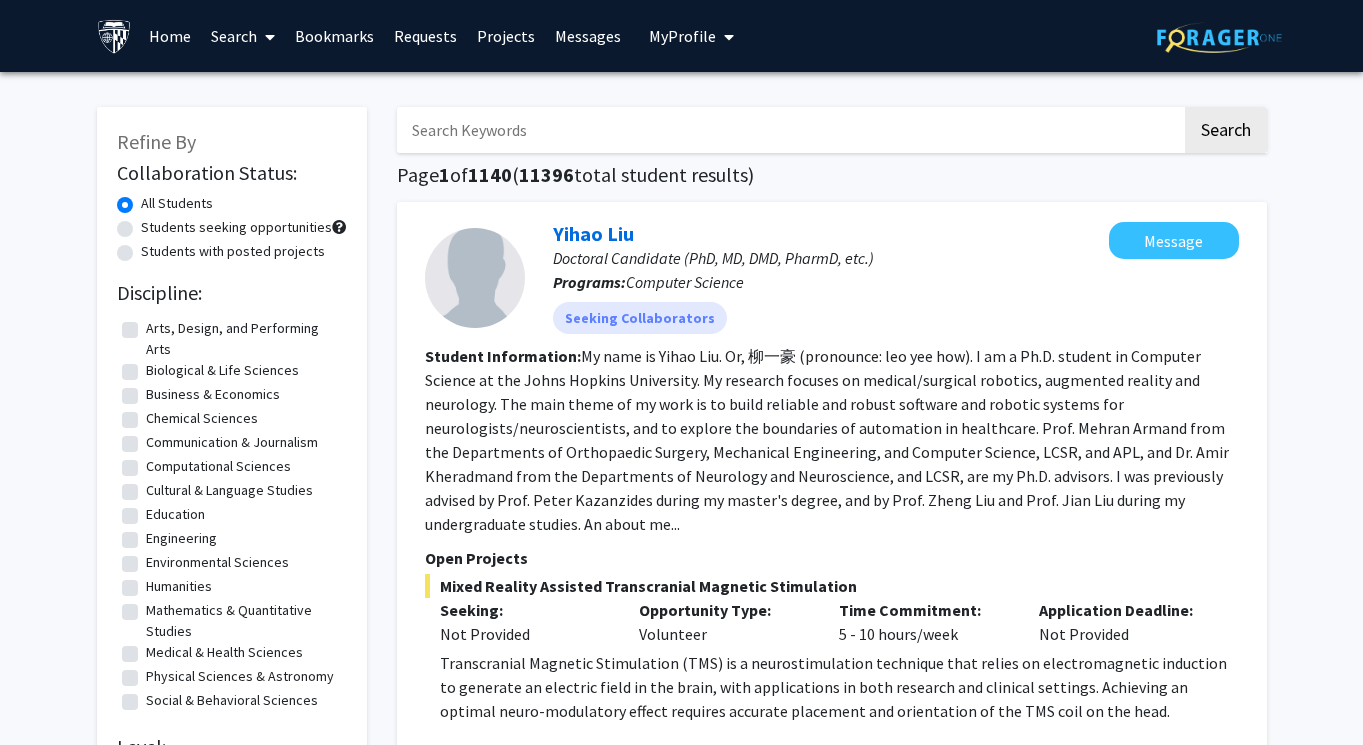 click at bounding box center [789, 130] 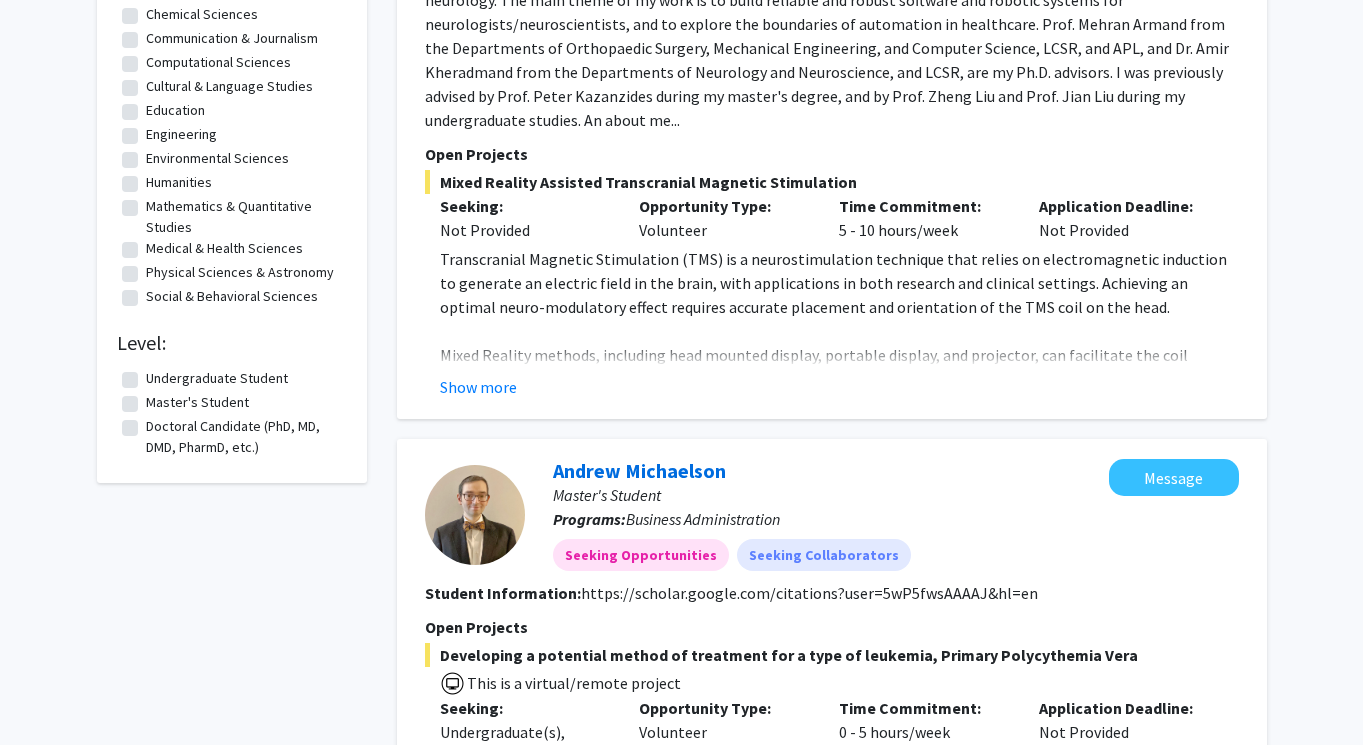scroll, scrollTop: 0, scrollLeft: 0, axis: both 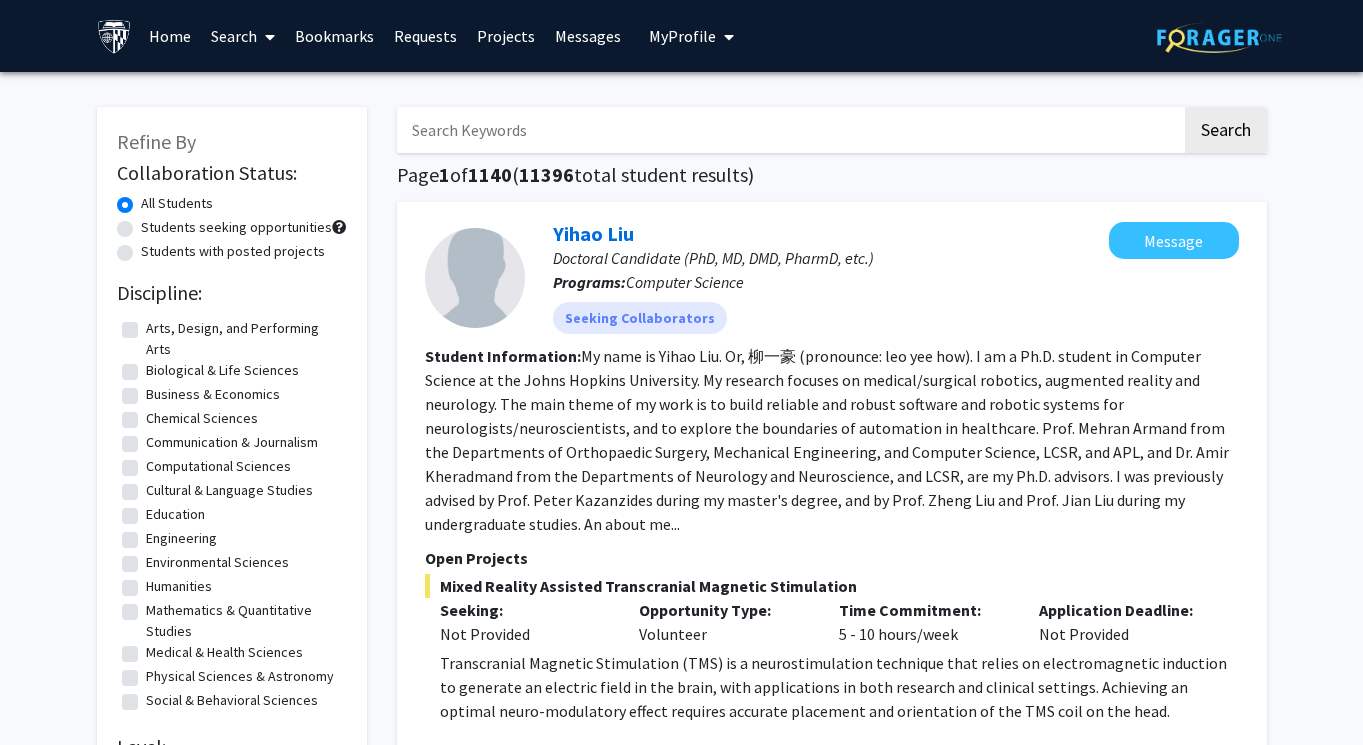 click on "Search" at bounding box center (243, 36) 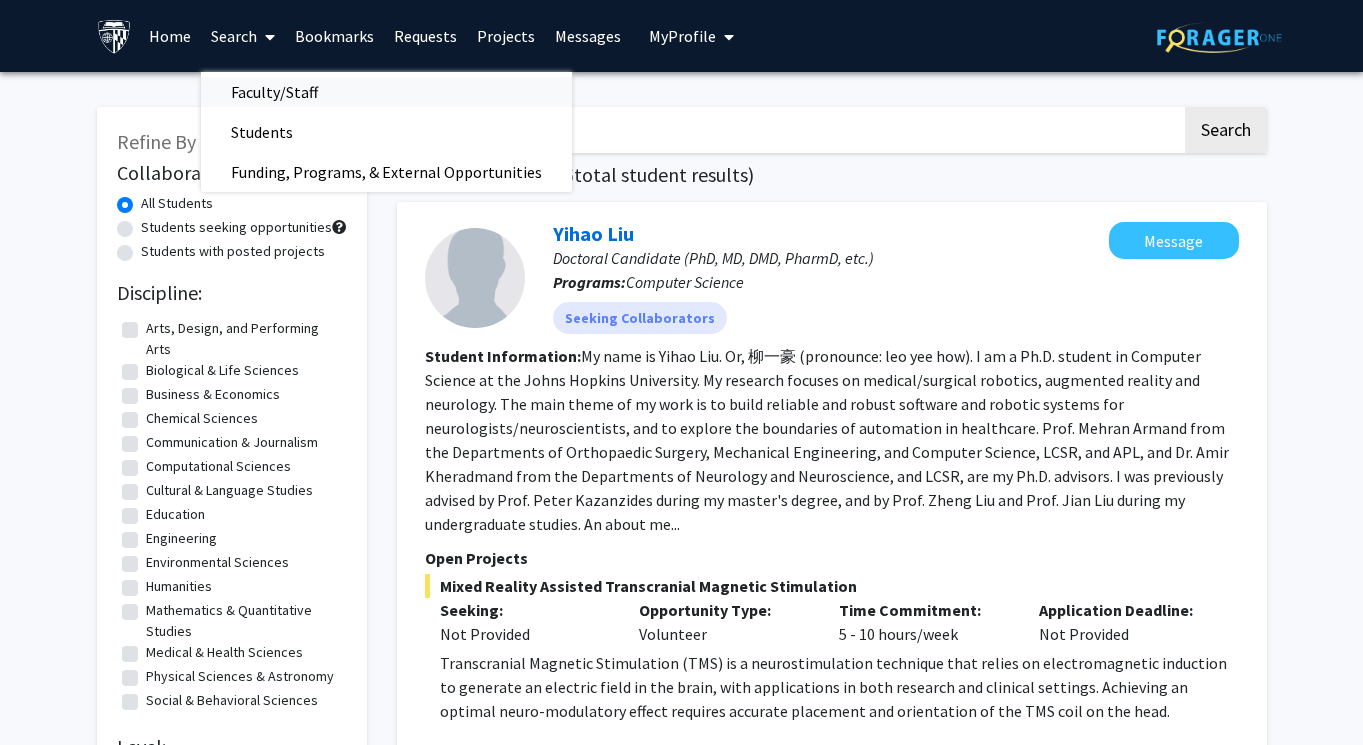click on "Faculty/Staff" at bounding box center (274, 92) 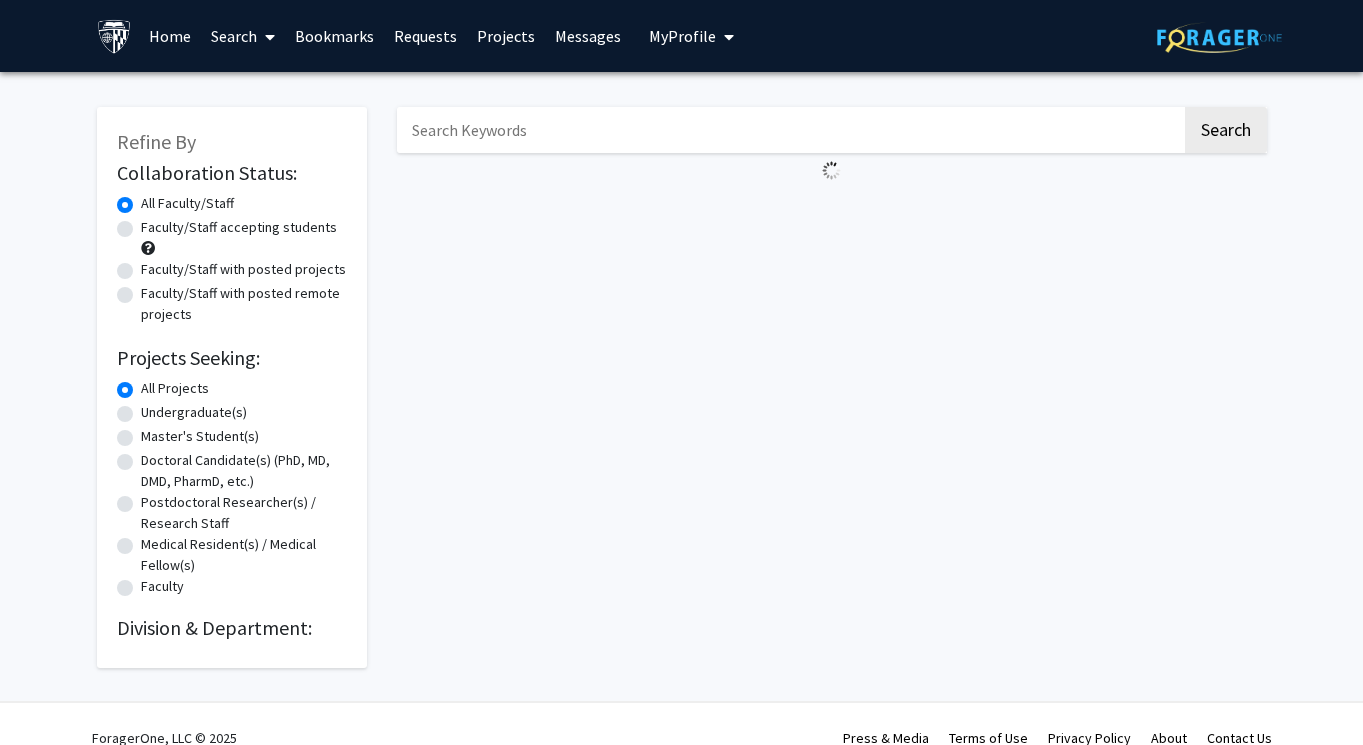 click at bounding box center [789, 130] 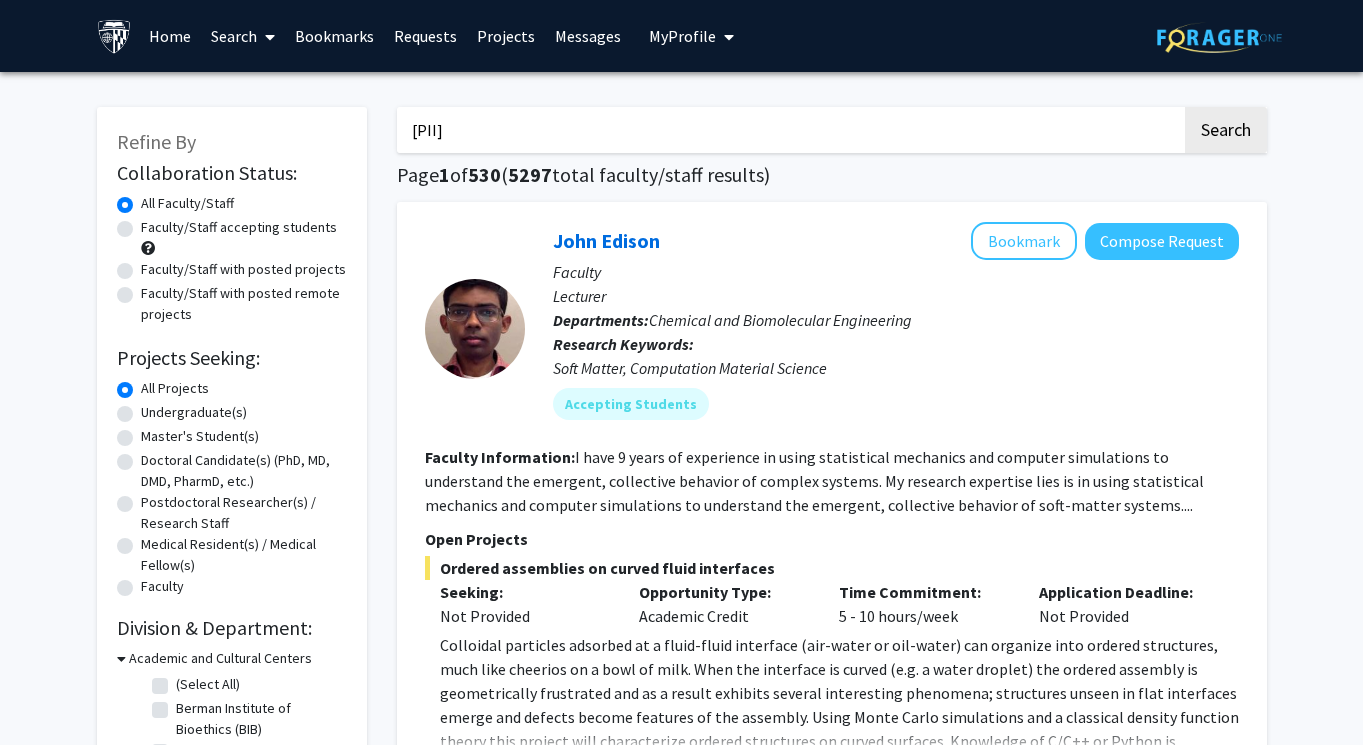 click on "Search" 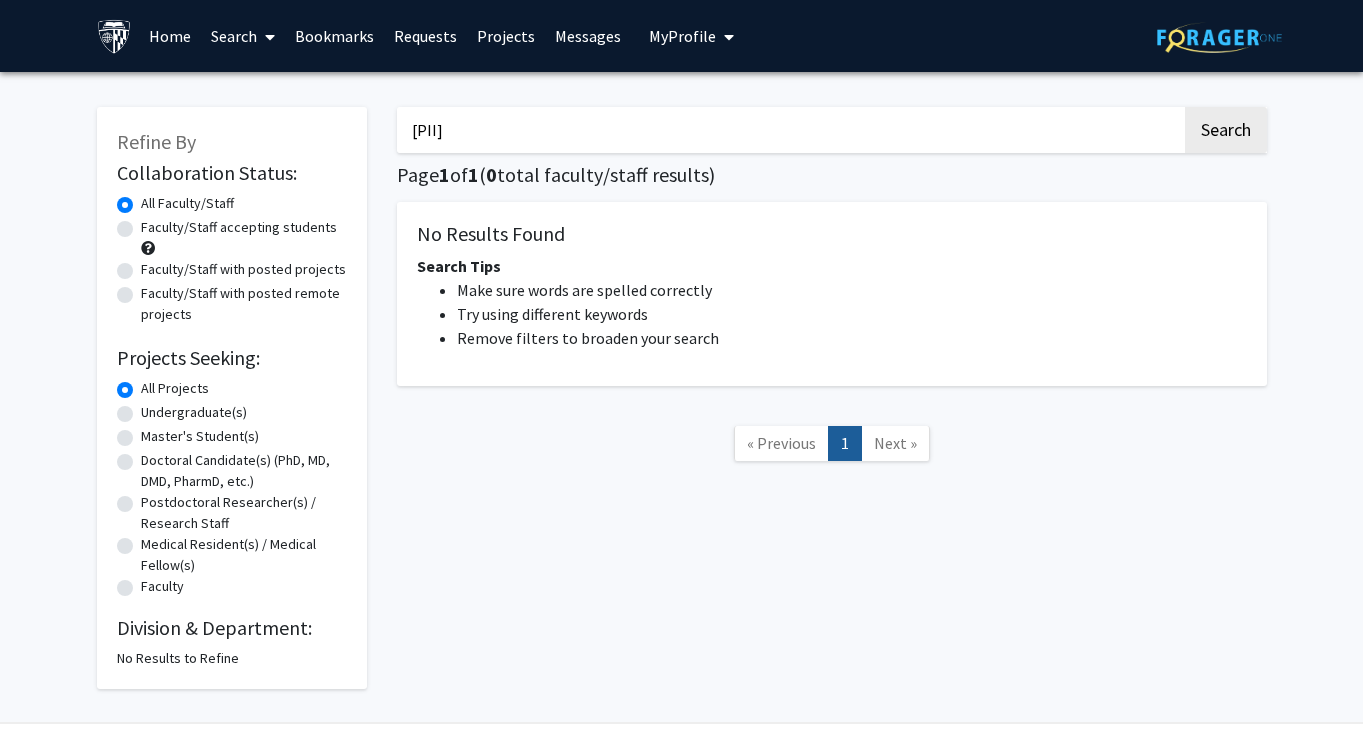 click on "[PII]" at bounding box center [789, 130] 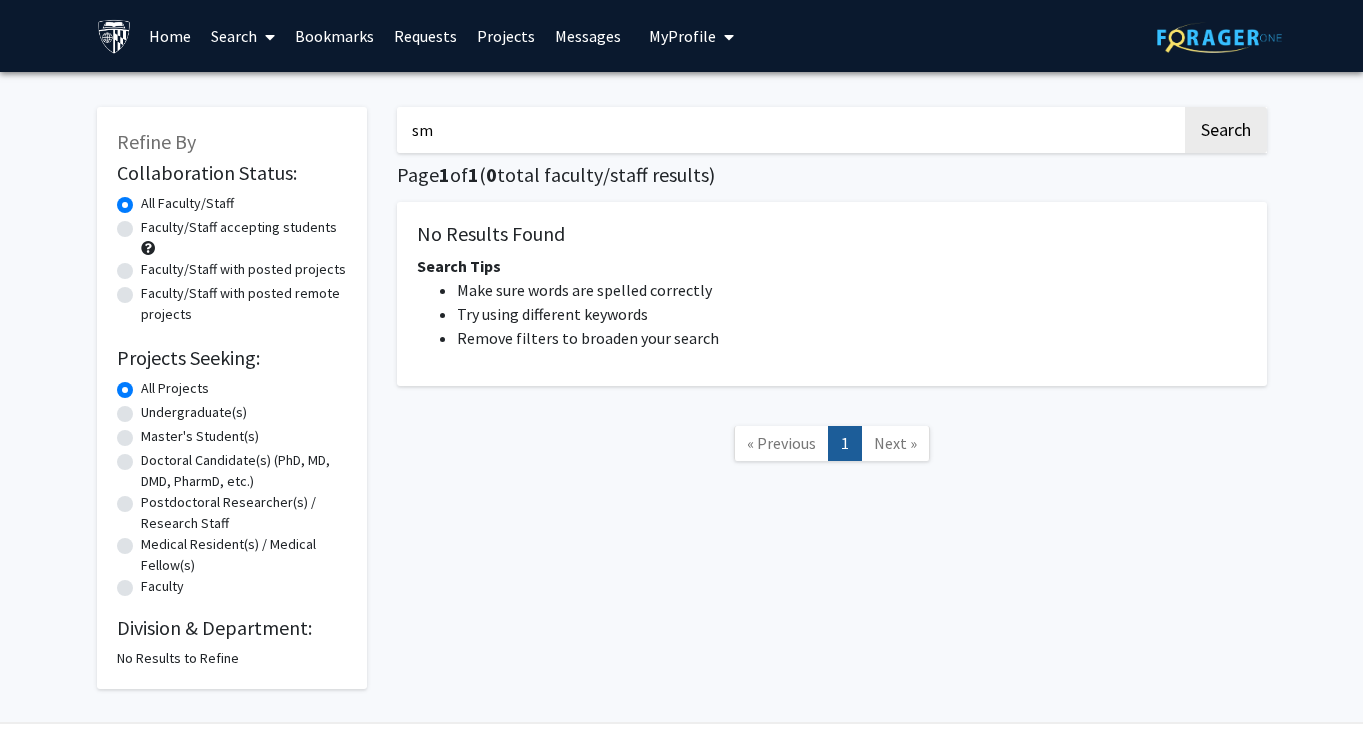 type on "sma" 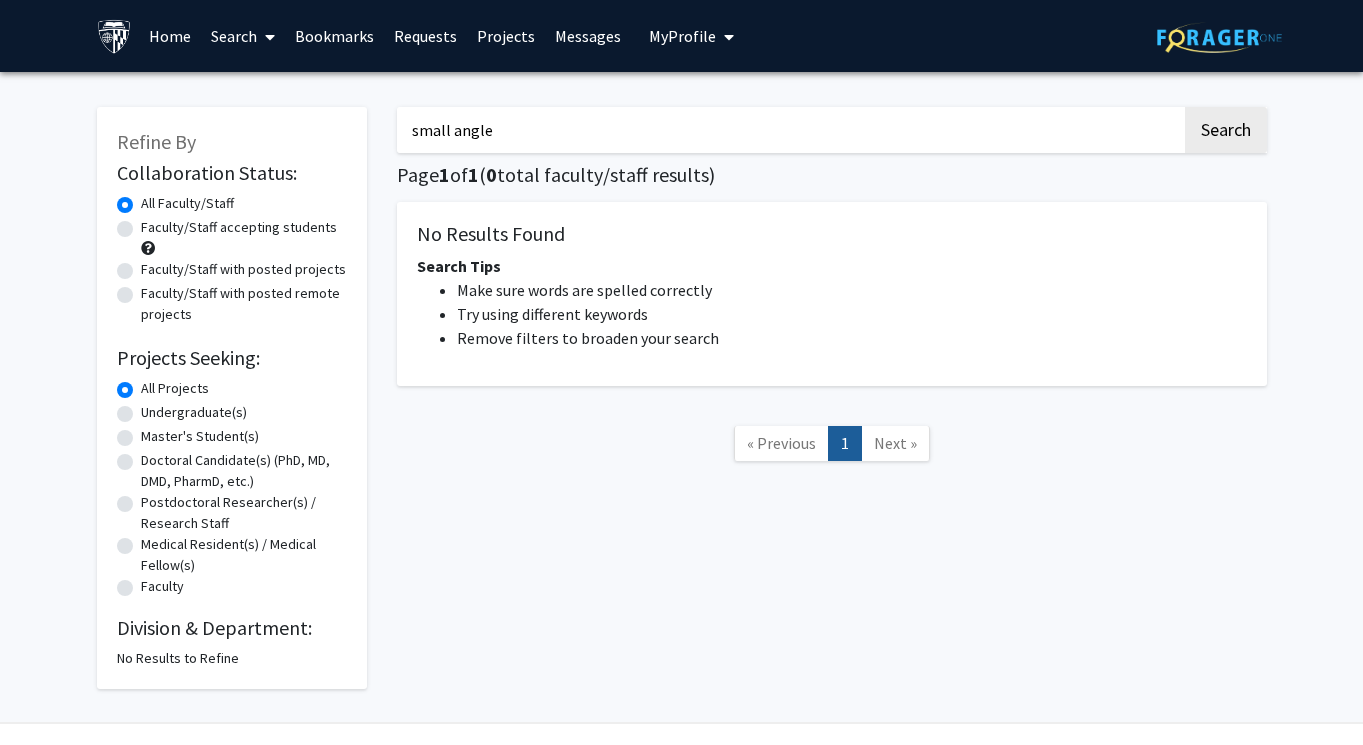 type on "small angle" 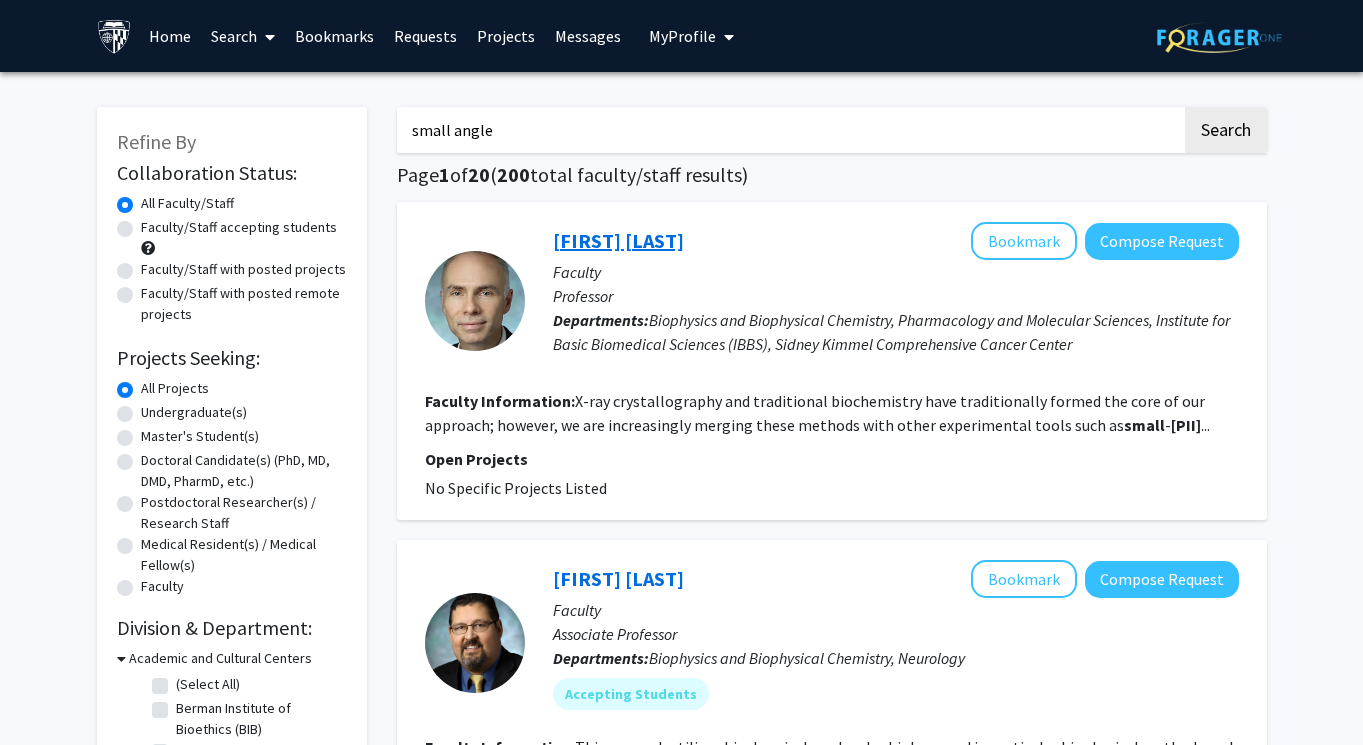 click on "[FIRST] [LAST]" 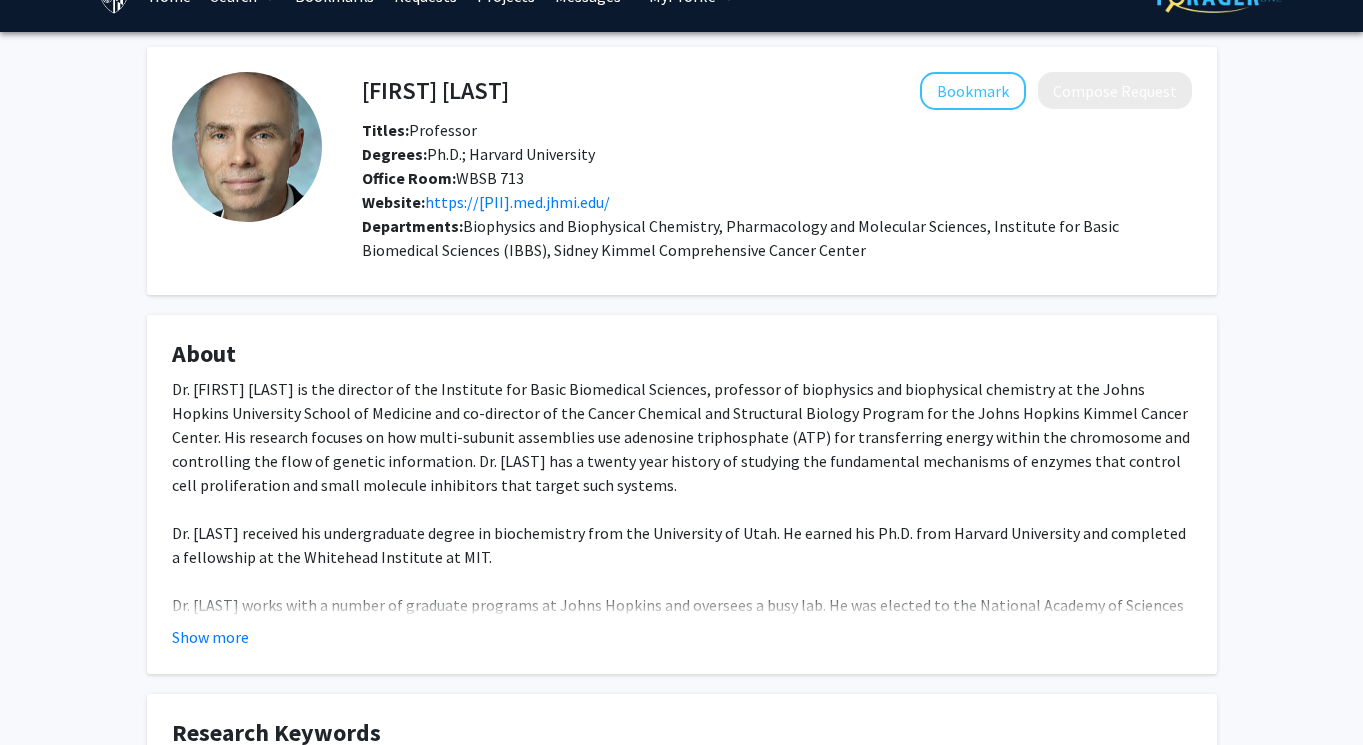 scroll, scrollTop: 41, scrollLeft: 0, axis: vertical 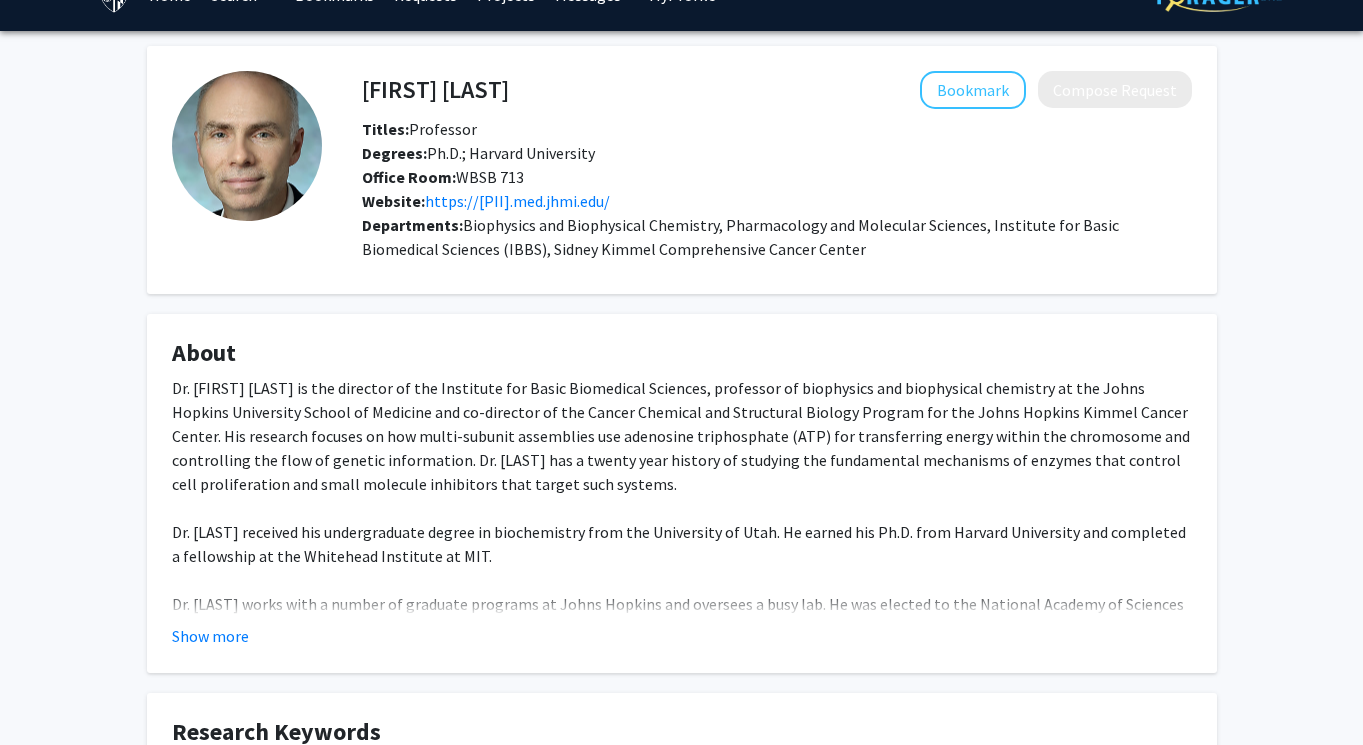 click on "Dr. [FIRST] [LAST] is the director of the Institute for Basic Biomedical Sciences, professor of biophysics and biophysical chemistry at the Johns Hopkins University School of Medicine and co-director of the Cancer Chemical and Structural Biology Program for the Johns Hopkins Kimmel Cancer Center. His research focuses on how multi-subunit assemblies use adenosine triphosphate (ATP) for transferring energy within the chromosome and controlling the flow of genetic information. Dr. [LAST] has a twenty year history of studying the fundamental mechanisms of enzymes that control cell proliferation and small molecule inhibitors that target such systems. Dr. [LAST] received his undergraduate degree in biochemistry from the University of Utah. He earned his Ph.D. from Harvard University and completed a fellowship at the Whitehead Institute at MIT. Dr. [LAST] works with a number of graduate programs at Johns Hopkins and oversees a busy lab. He was elected to the National Academy of Sciences in [YEAR]." 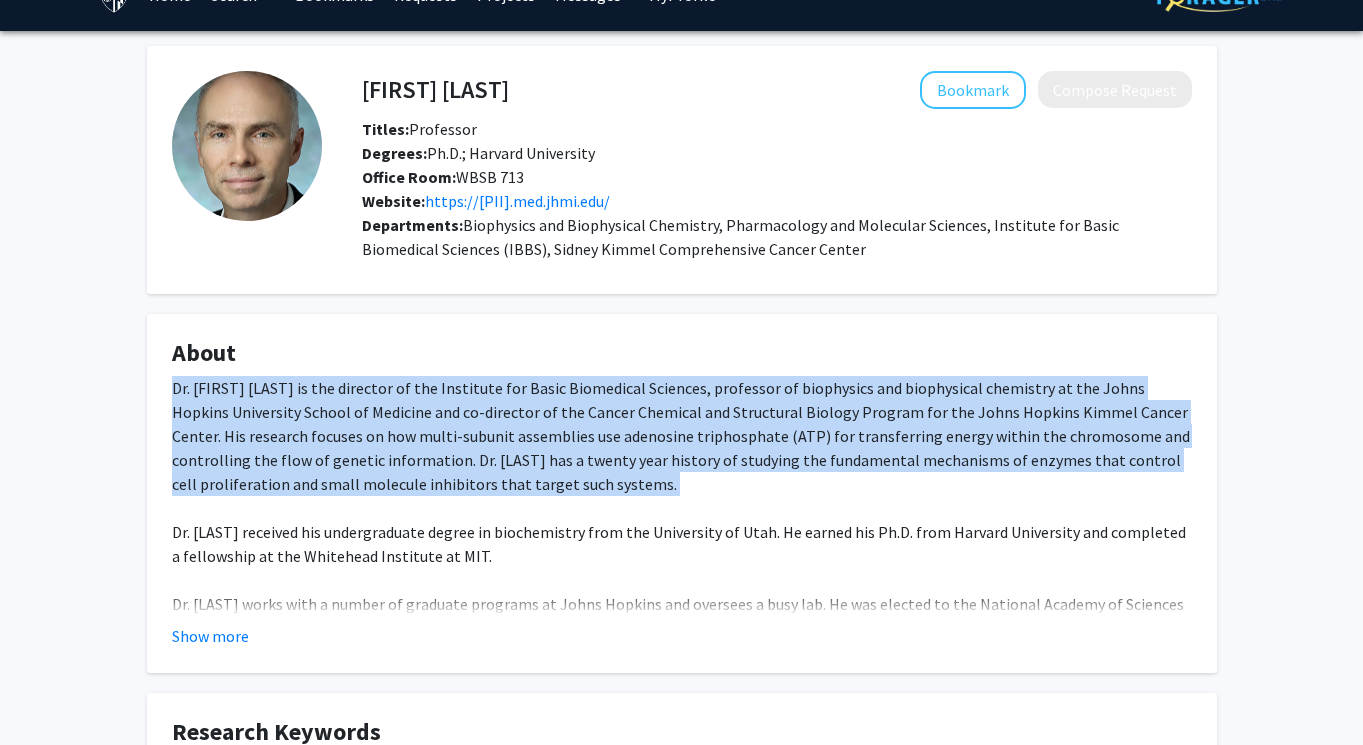 click on "Dr. [FIRST] [LAST] is the director of the Institute for Basic Biomedical Sciences, professor of biophysics and biophysical chemistry at the Johns Hopkins University School of Medicine and co-director of the Cancer Chemical and Structural Biology Program for the Johns Hopkins Kimmel Cancer Center. His research focuses on how multi-subunit assemblies use adenosine triphosphate (ATP) for transferring energy within the chromosome and controlling the flow of genetic information. Dr. [LAST] has a twenty year history of studying the fundamental mechanisms of enzymes that control cell proliferation and small molecule inhibitors that target such systems. Dr. [LAST] received his undergraduate degree in biochemistry from the University of Utah. He earned his Ph.D. from Harvard University and completed a fellowship at the Whitehead Institute at MIT. Dr. [LAST] works with a number of graduate programs at Johns Hopkins and oversees a busy lab. He was elected to the National Academy of Sciences in [YEAR]." 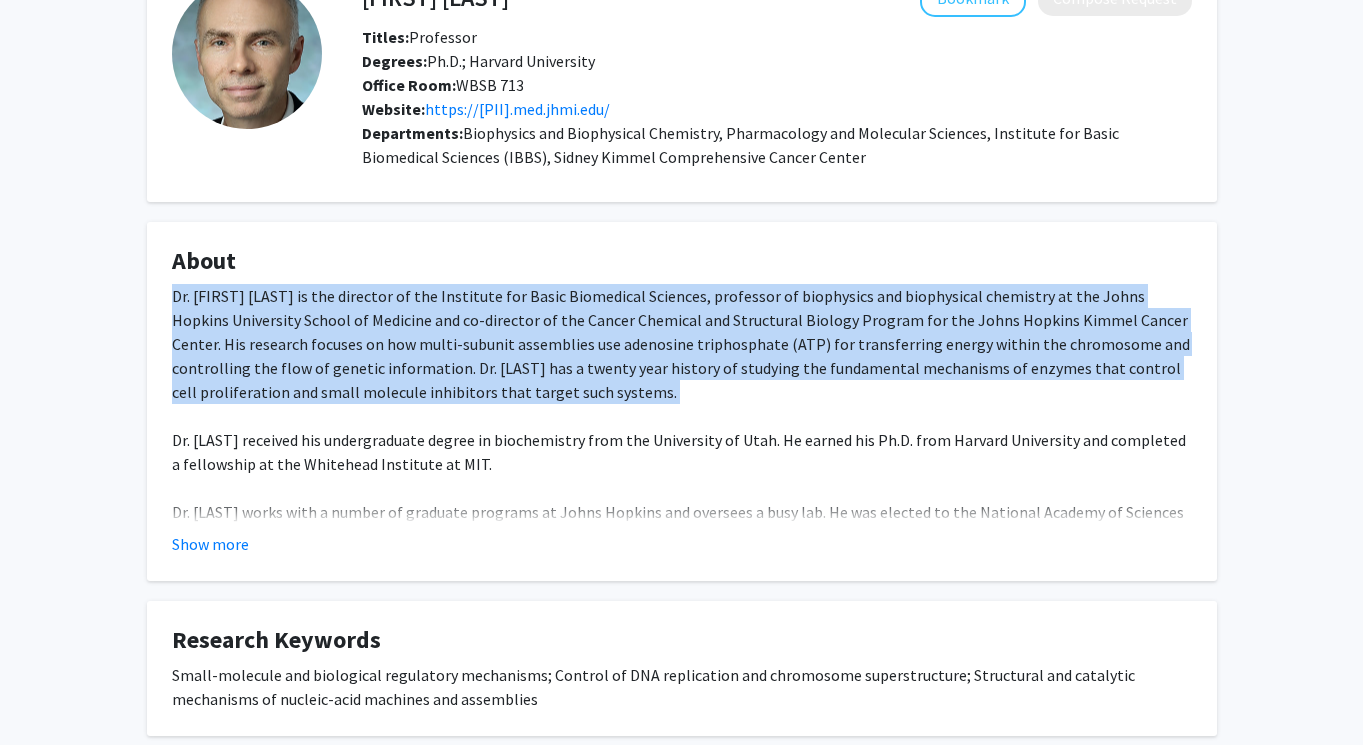 scroll, scrollTop: 152, scrollLeft: 0, axis: vertical 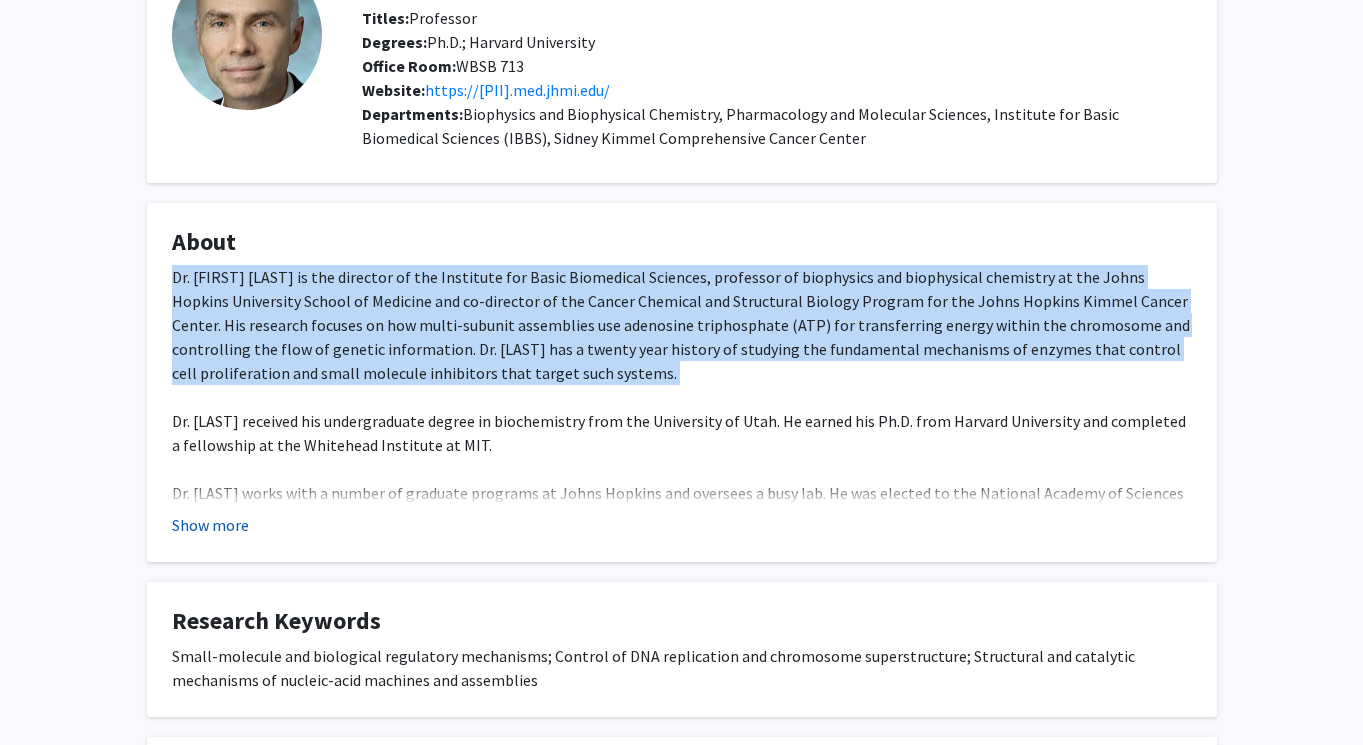 click on "Show more" 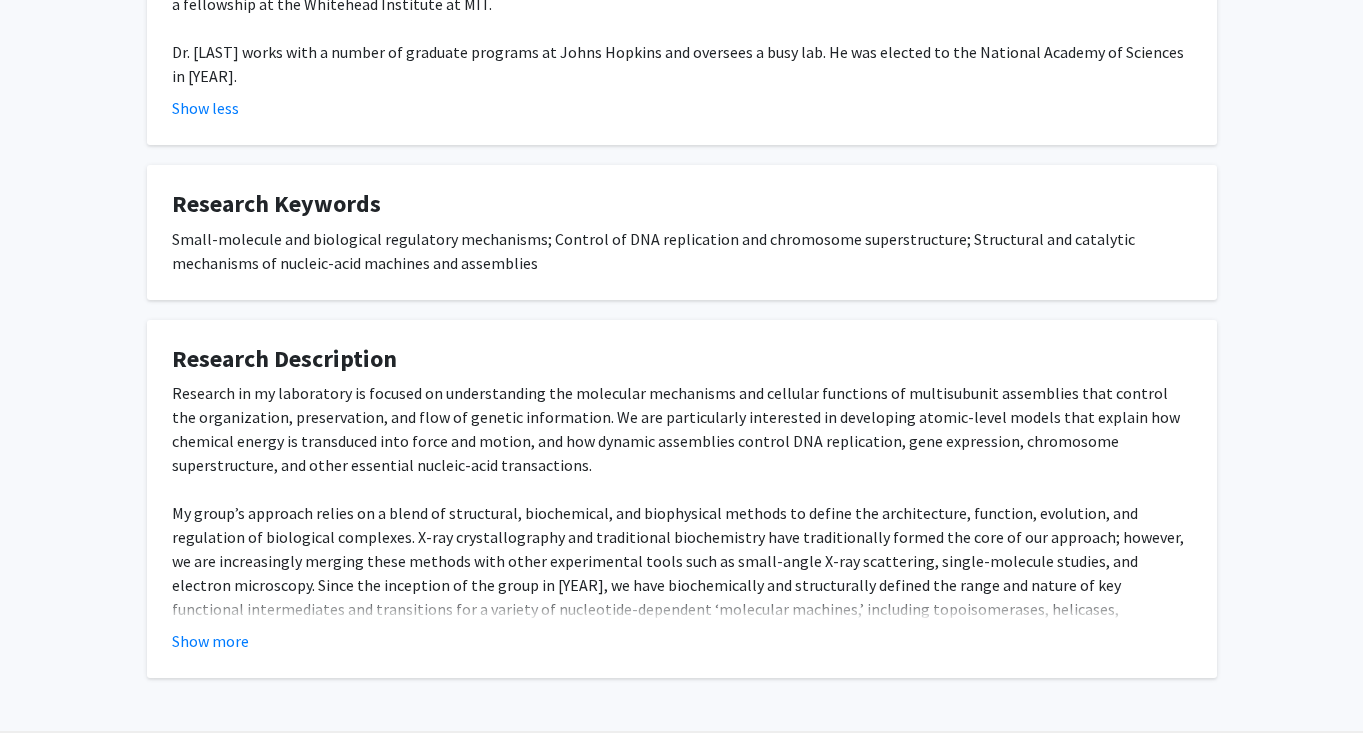 scroll, scrollTop: 651, scrollLeft: 0, axis: vertical 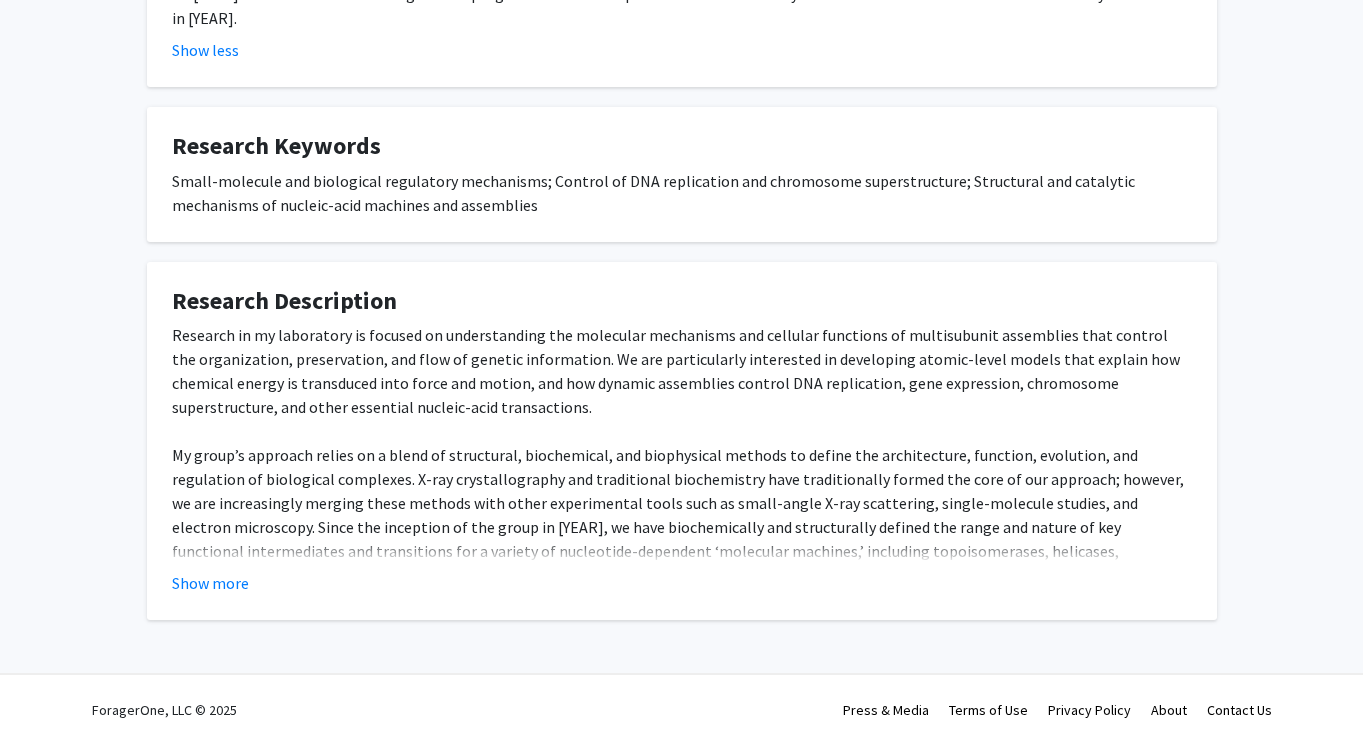 click on "Research in my laboratory is focused on understanding the molecular mechanisms and cellular functions of multisubunit assemblies that control the organization, preservation, and flow of genetic information. We are particularly interested in developing atomic-level models that explain how chemical energy is transduced into force and motion, and how dynamic assemblies control DNA replication, gene expression, chromosome superstructure, and other essential nucleic-acid transactions." 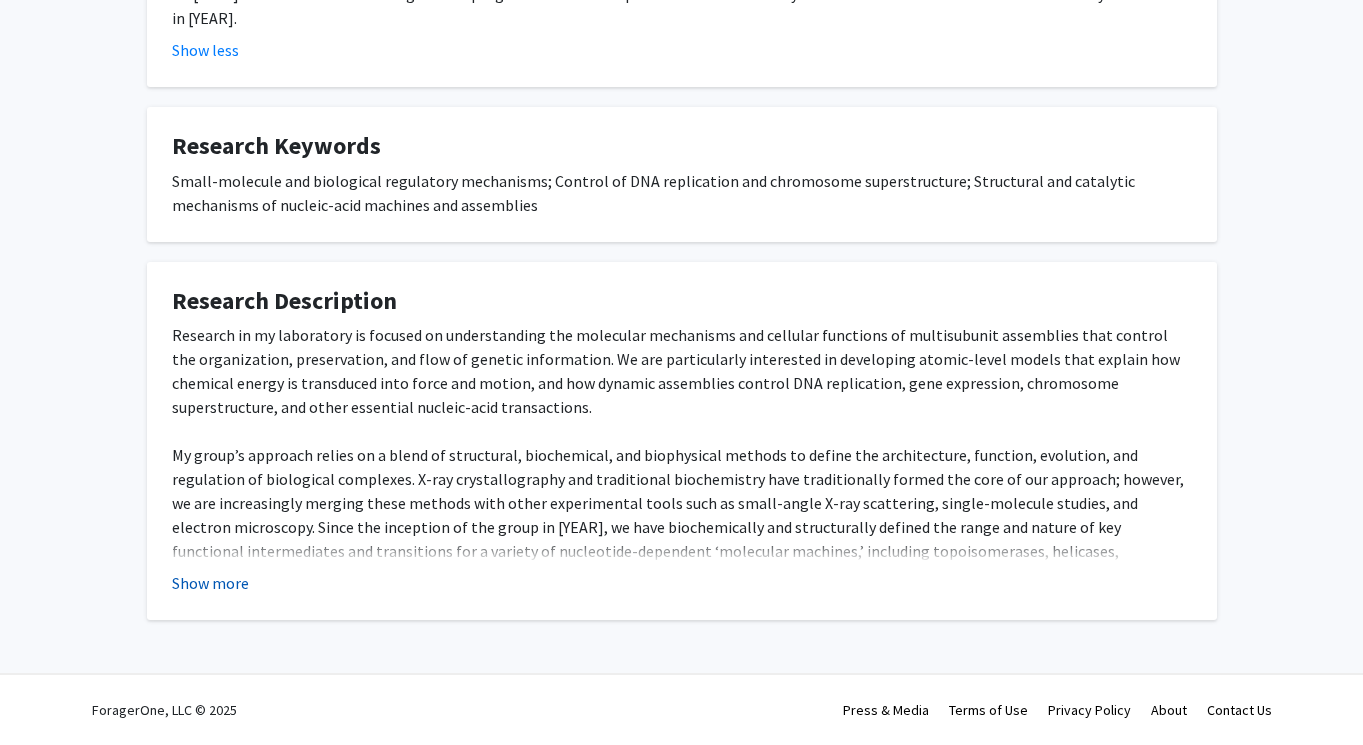 click on "Show more" 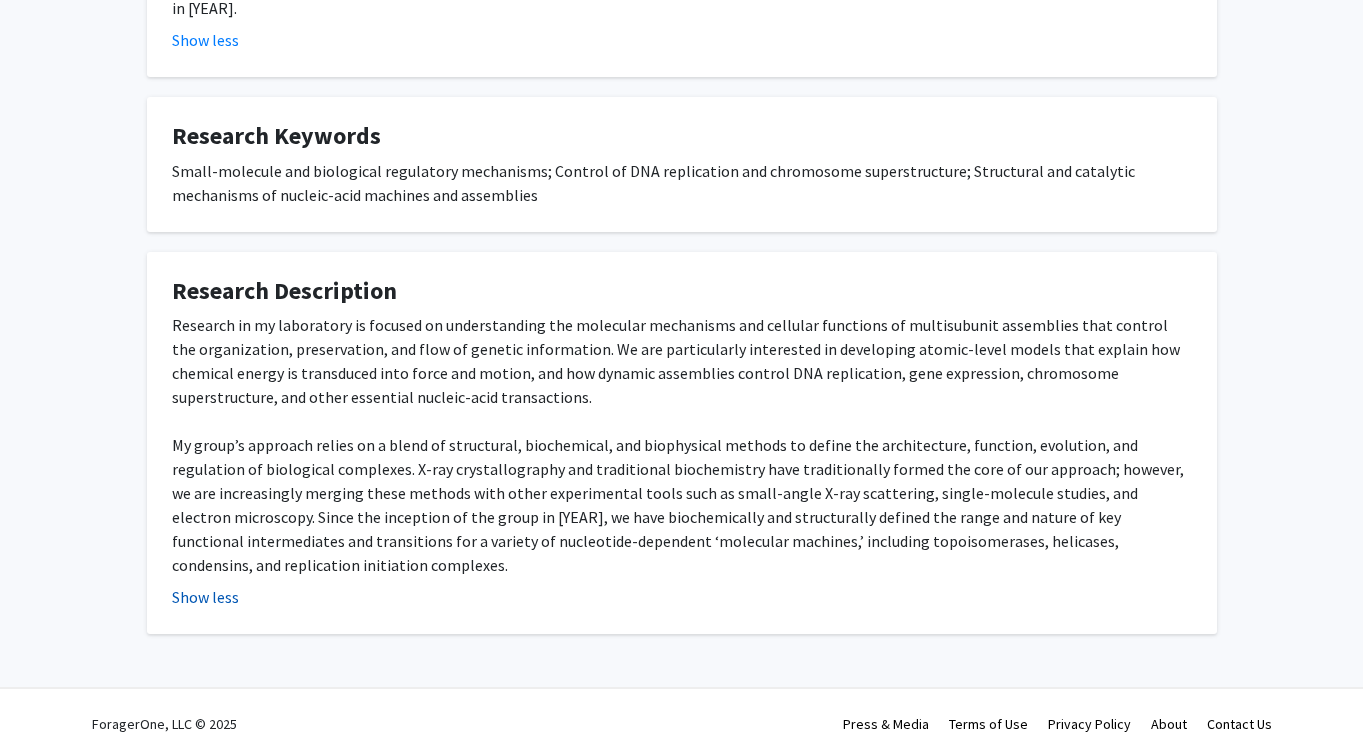 scroll, scrollTop: 662, scrollLeft: 0, axis: vertical 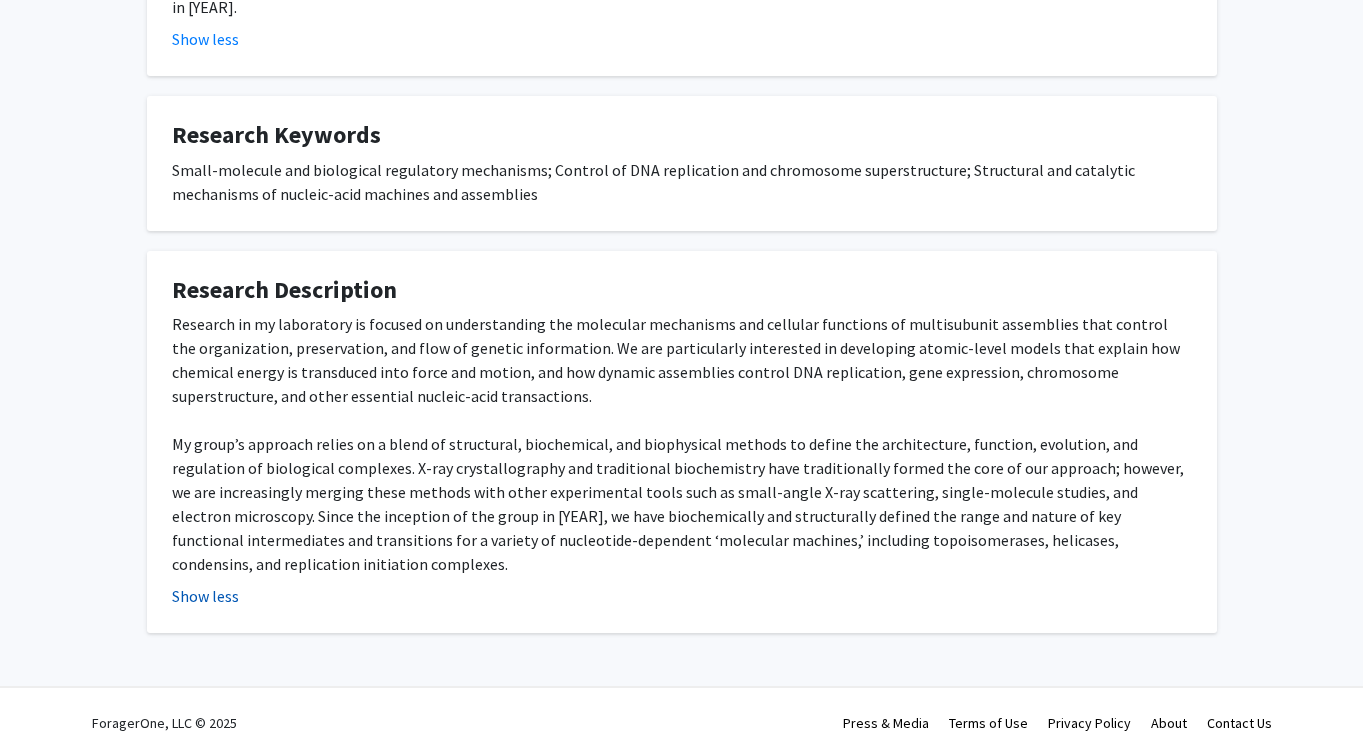 type 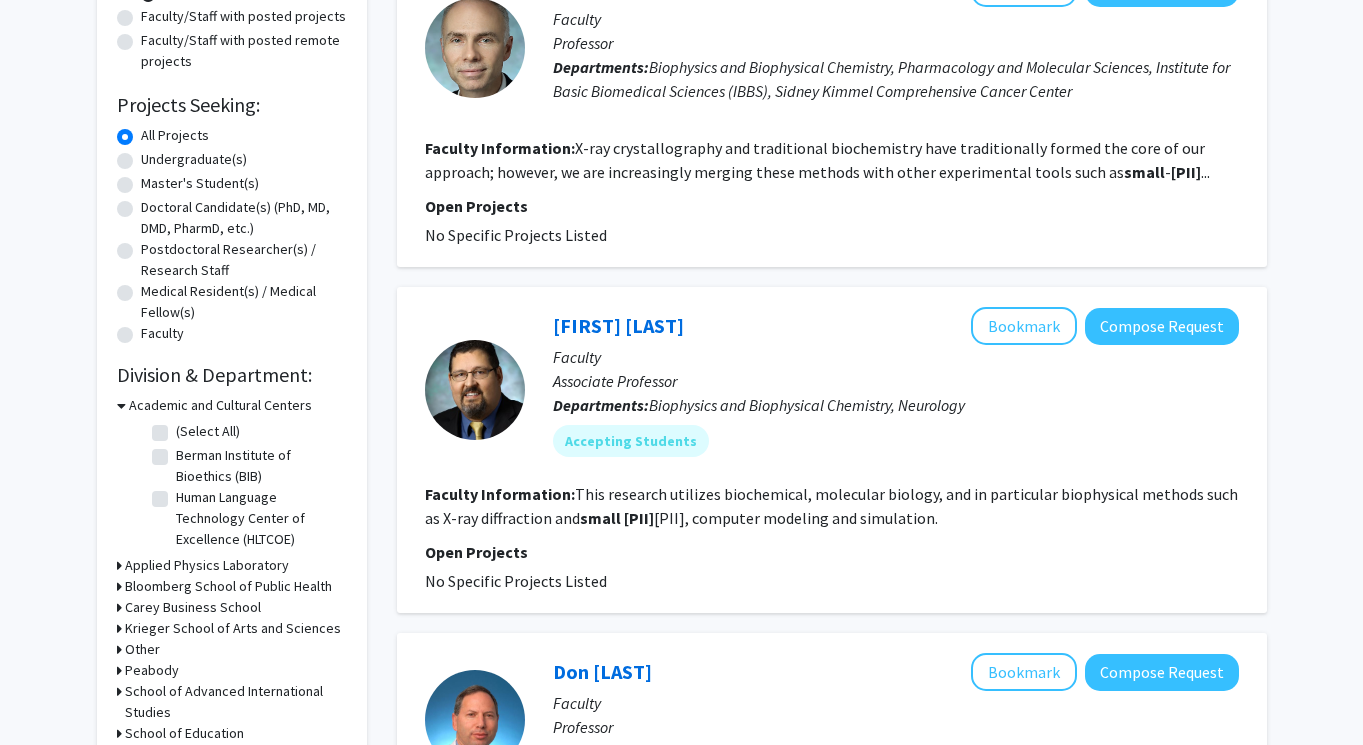 scroll, scrollTop: 345, scrollLeft: 0, axis: vertical 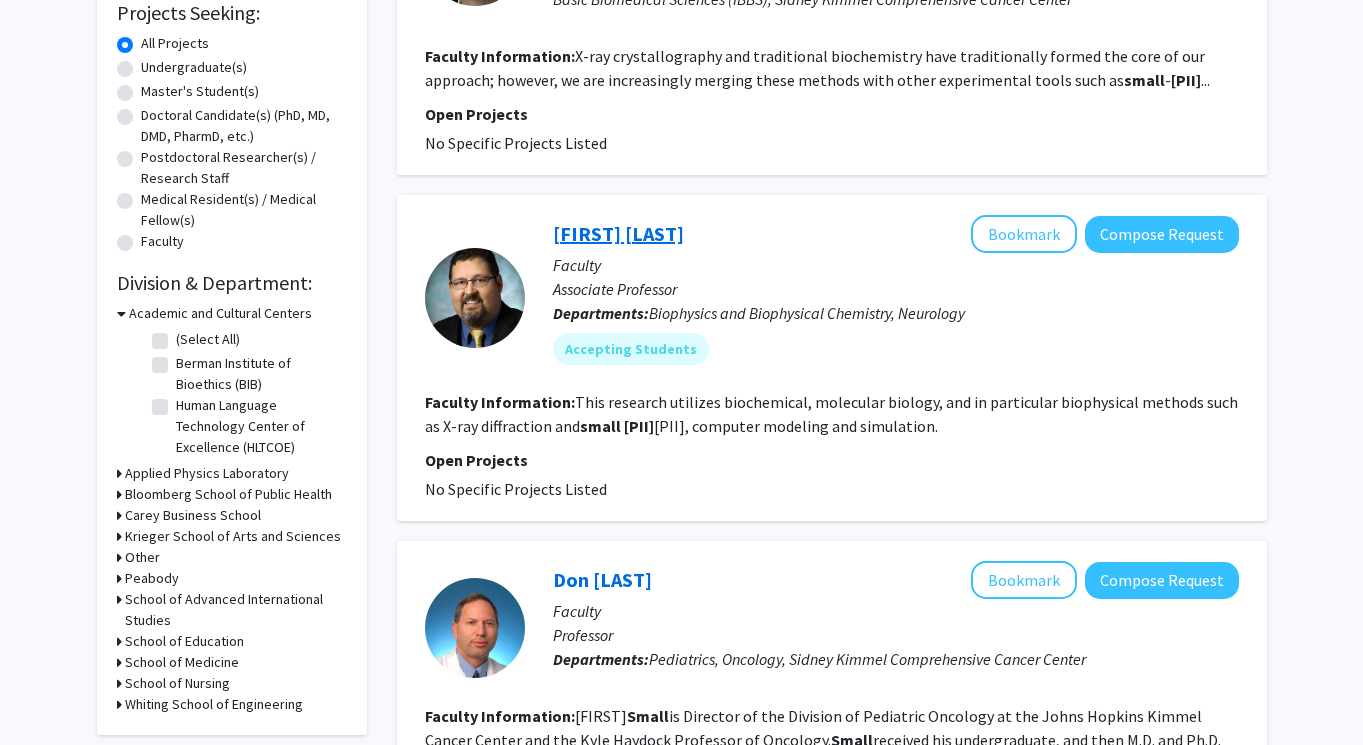 click on "[FIRST] [LAST]" 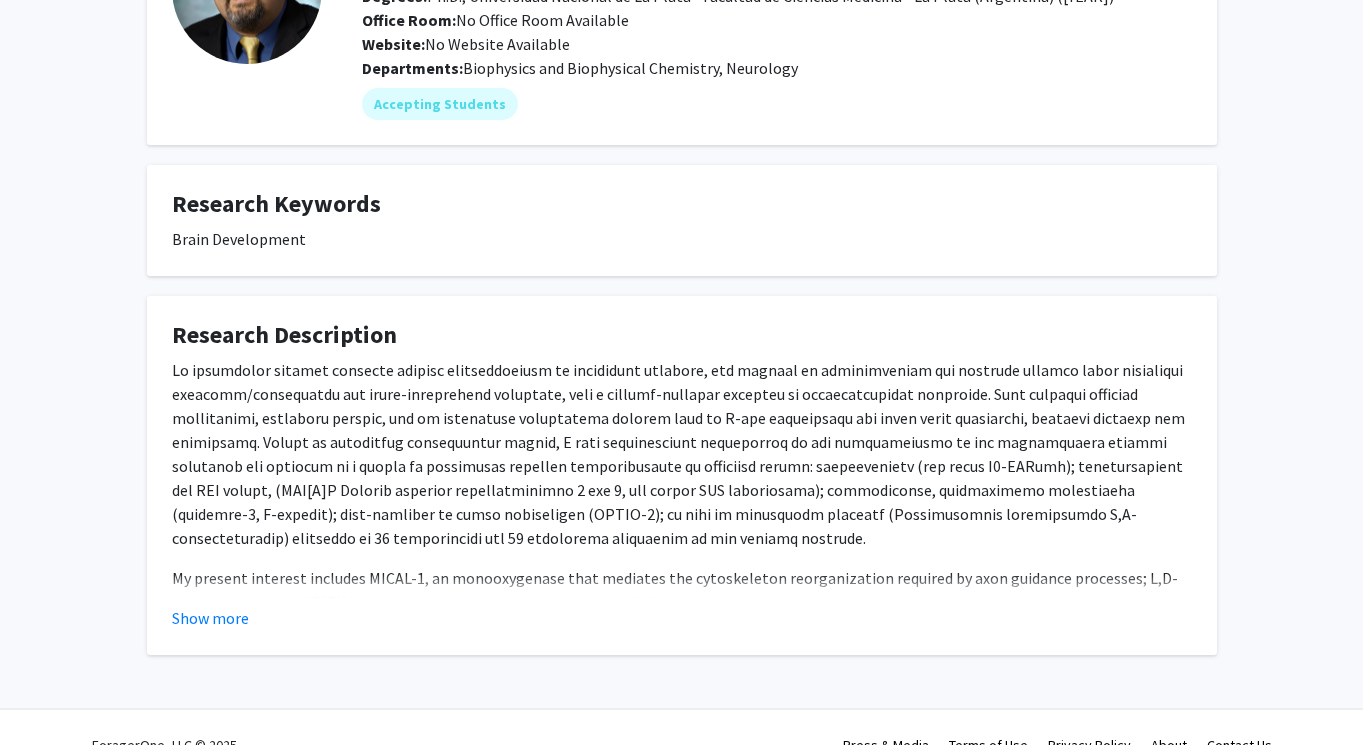 scroll, scrollTop: 232, scrollLeft: 0, axis: vertical 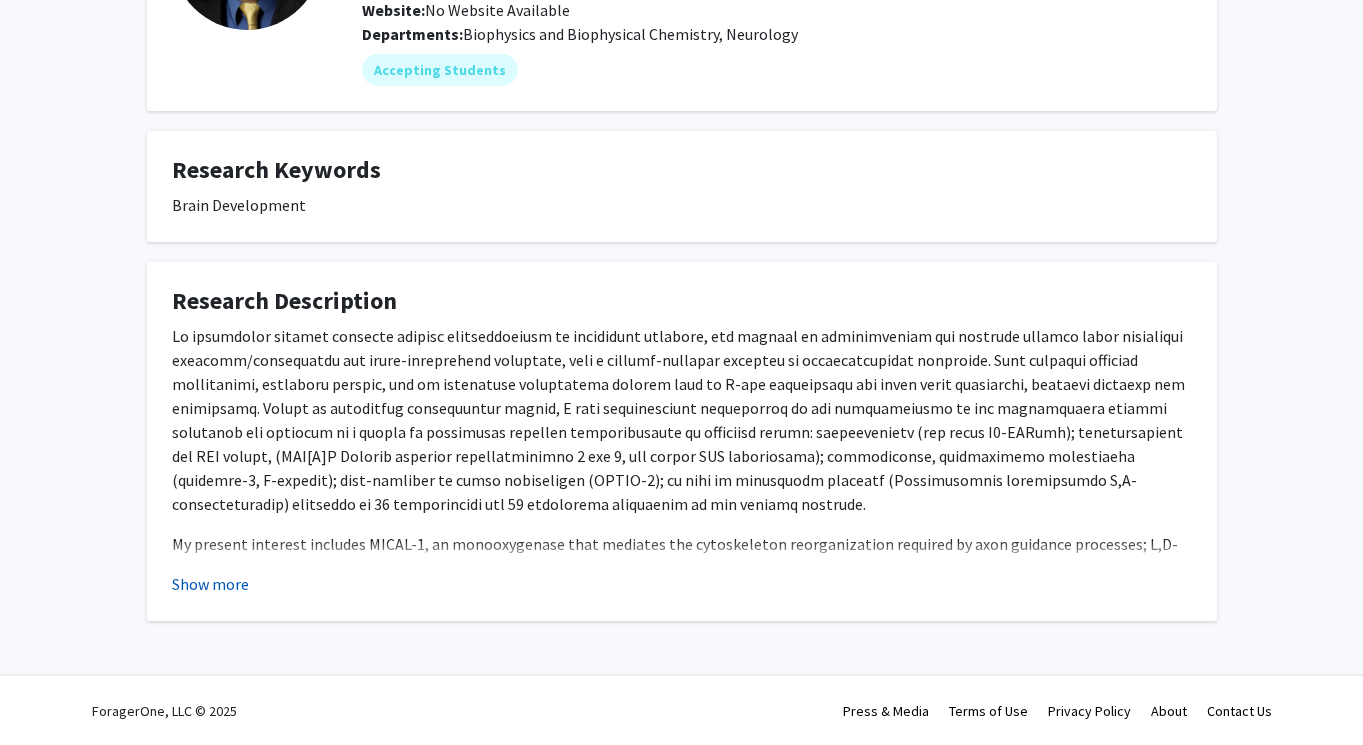click on "Show more" 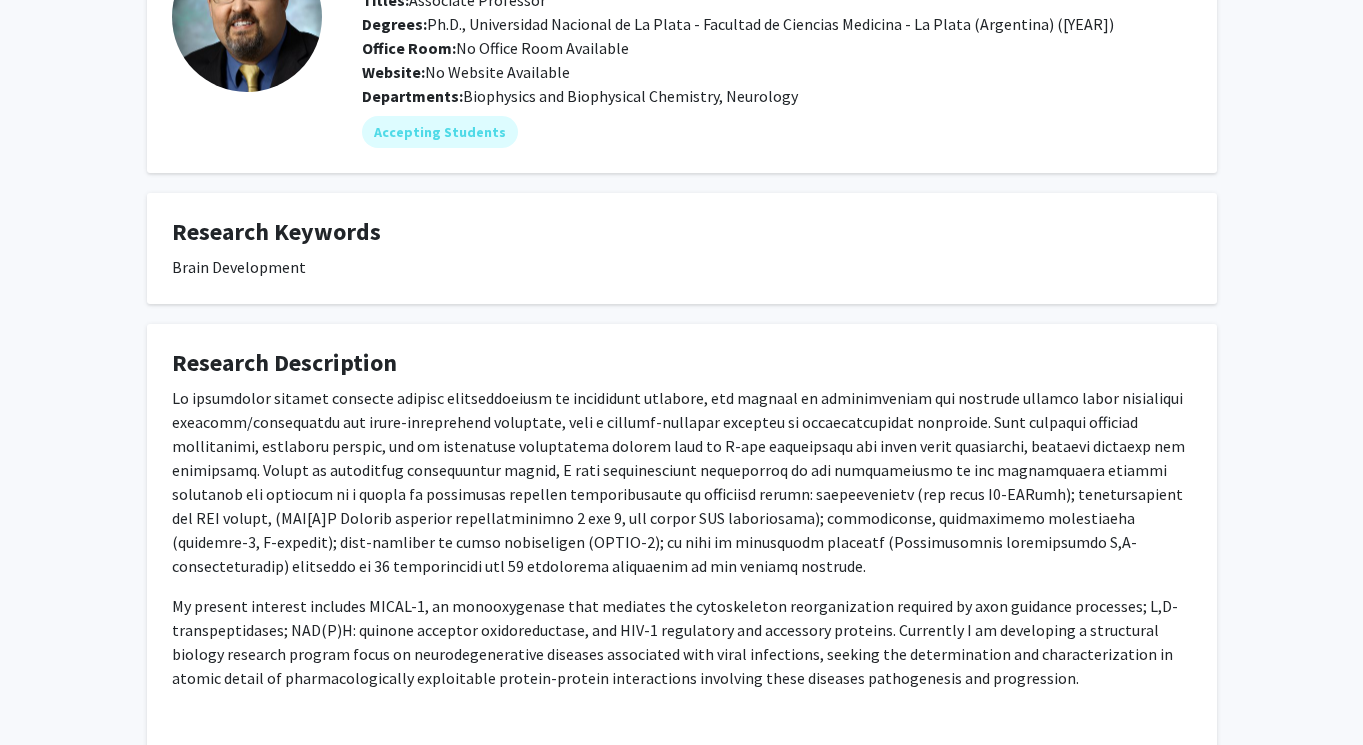 scroll, scrollTop: 0, scrollLeft: 0, axis: both 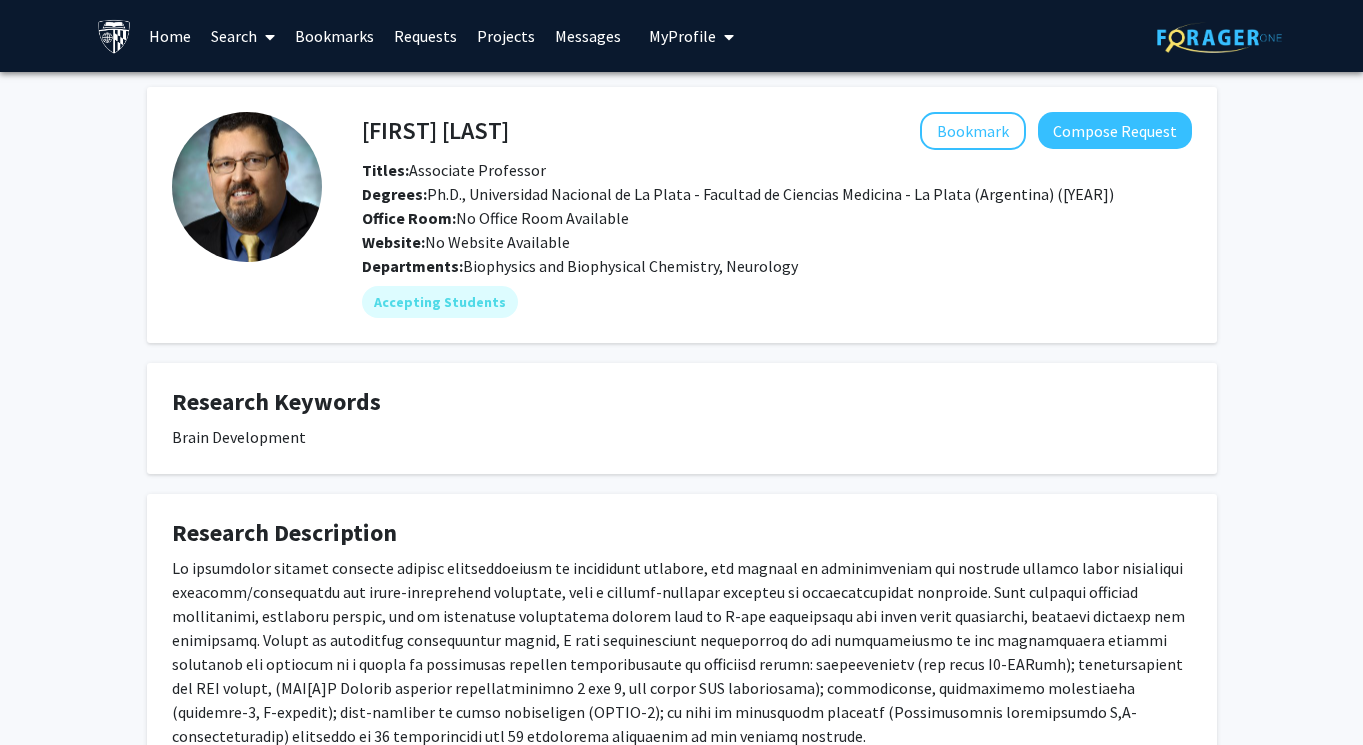 type 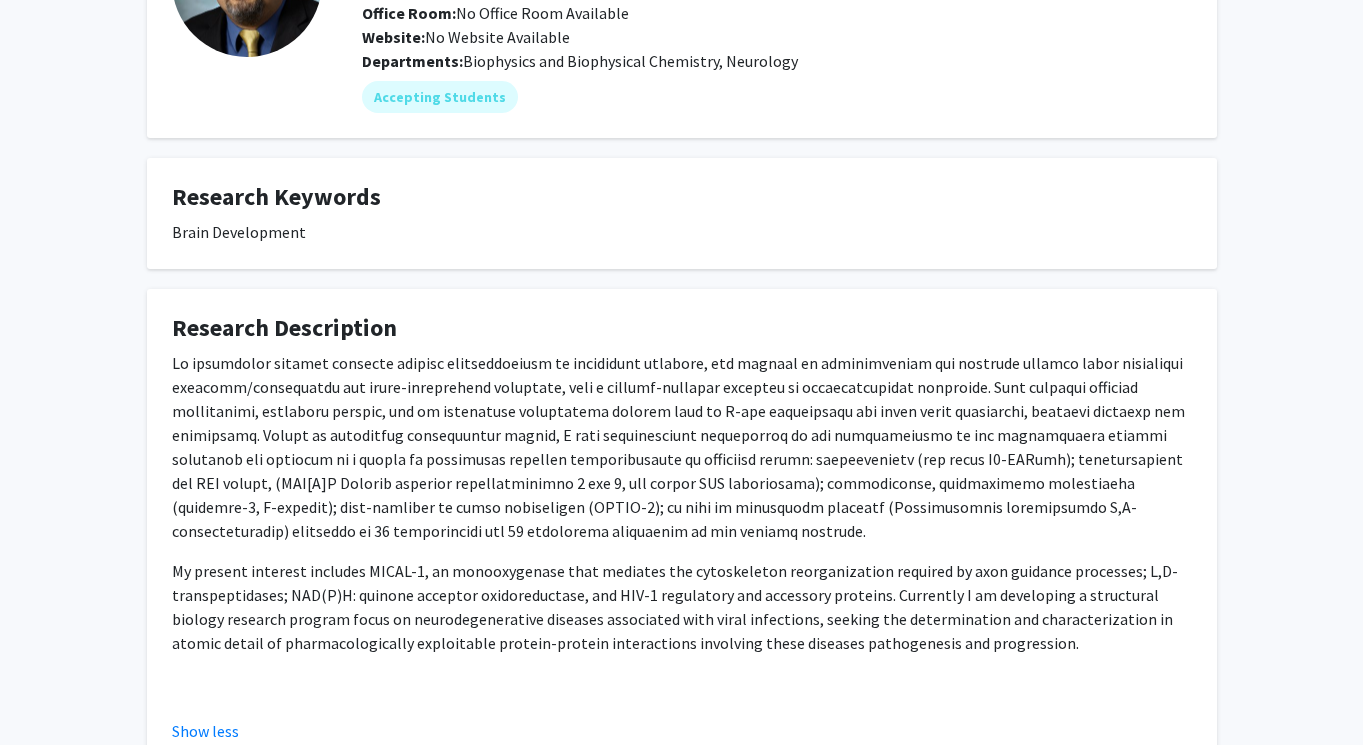 scroll, scrollTop: 352, scrollLeft: 0, axis: vertical 